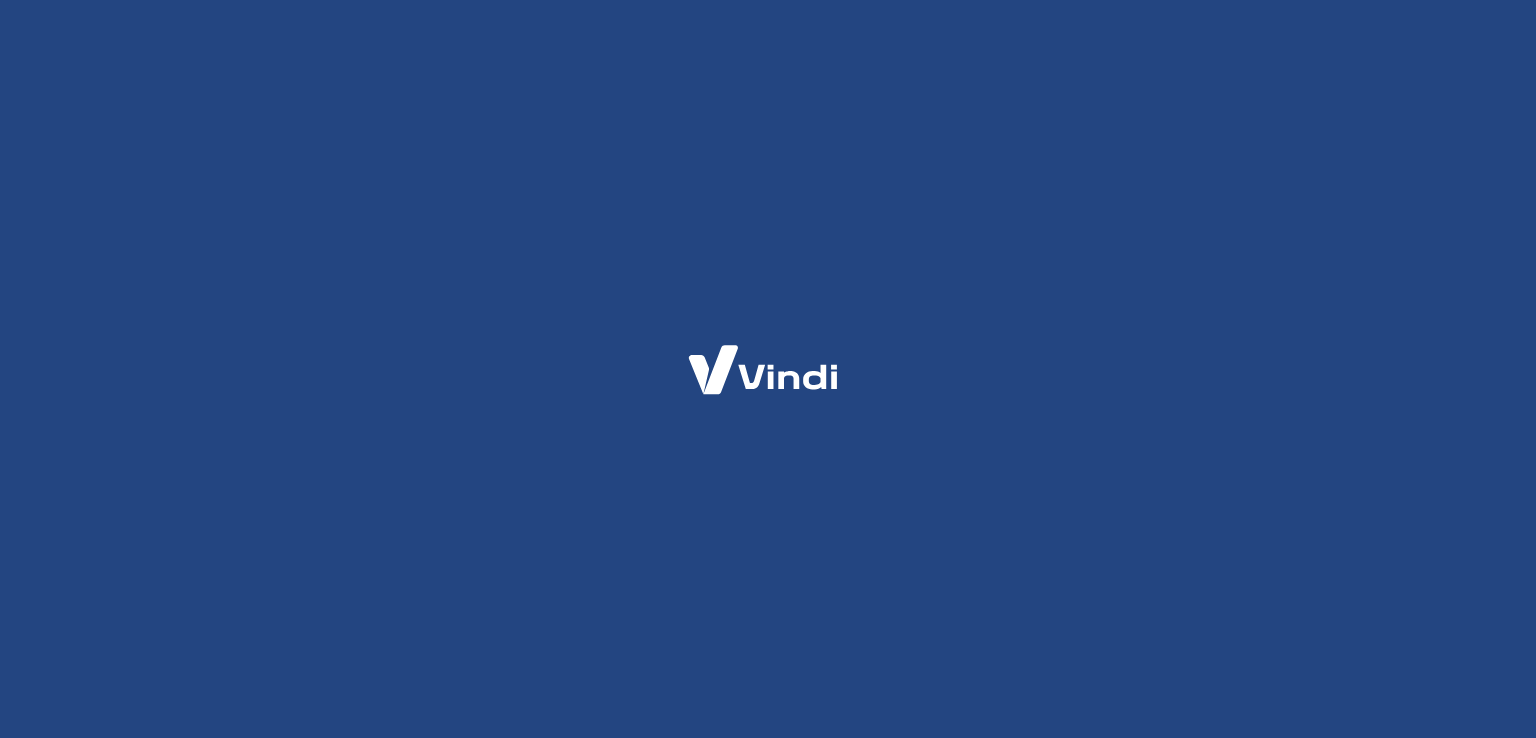 scroll, scrollTop: 0, scrollLeft: 0, axis: both 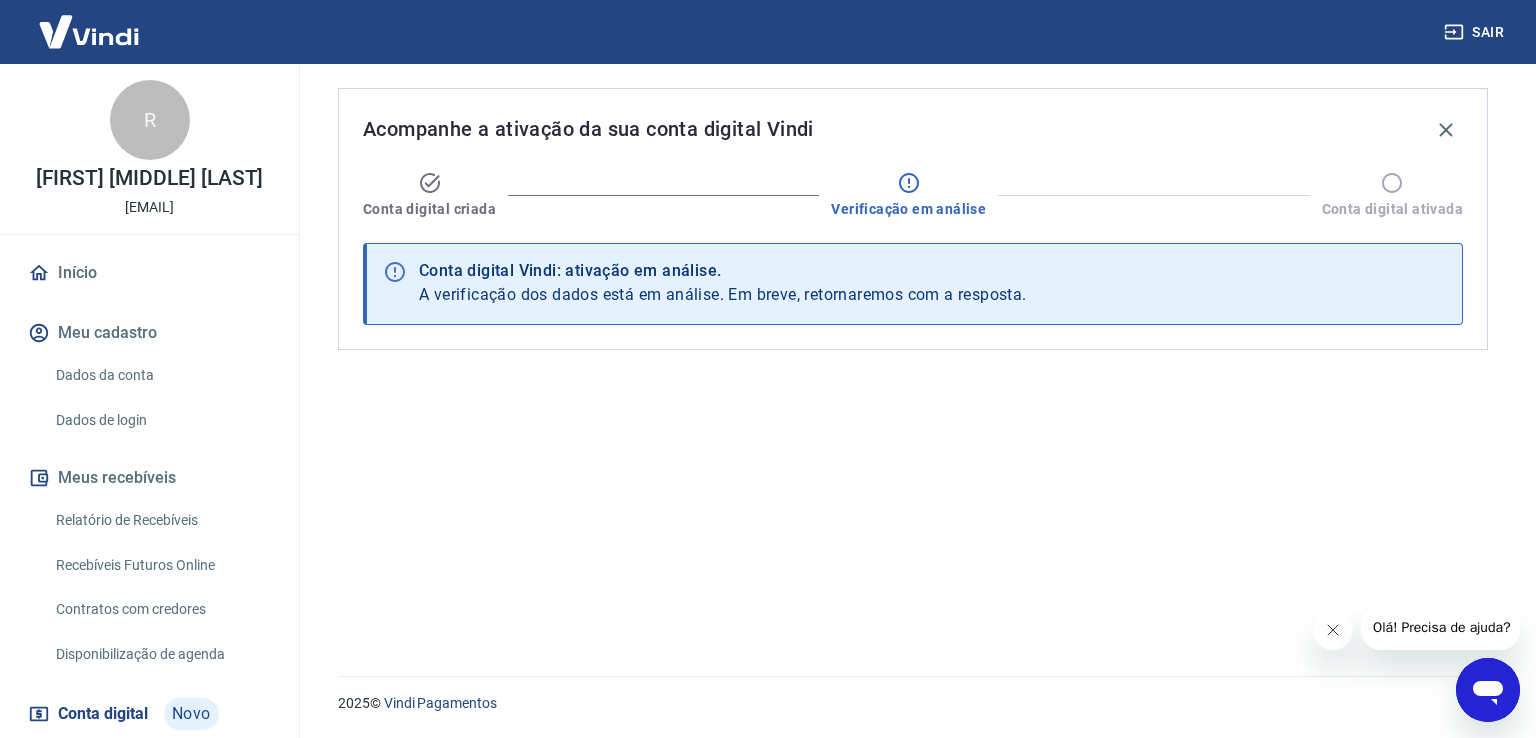 click on "Verificação em análise" at bounding box center (908, 209) 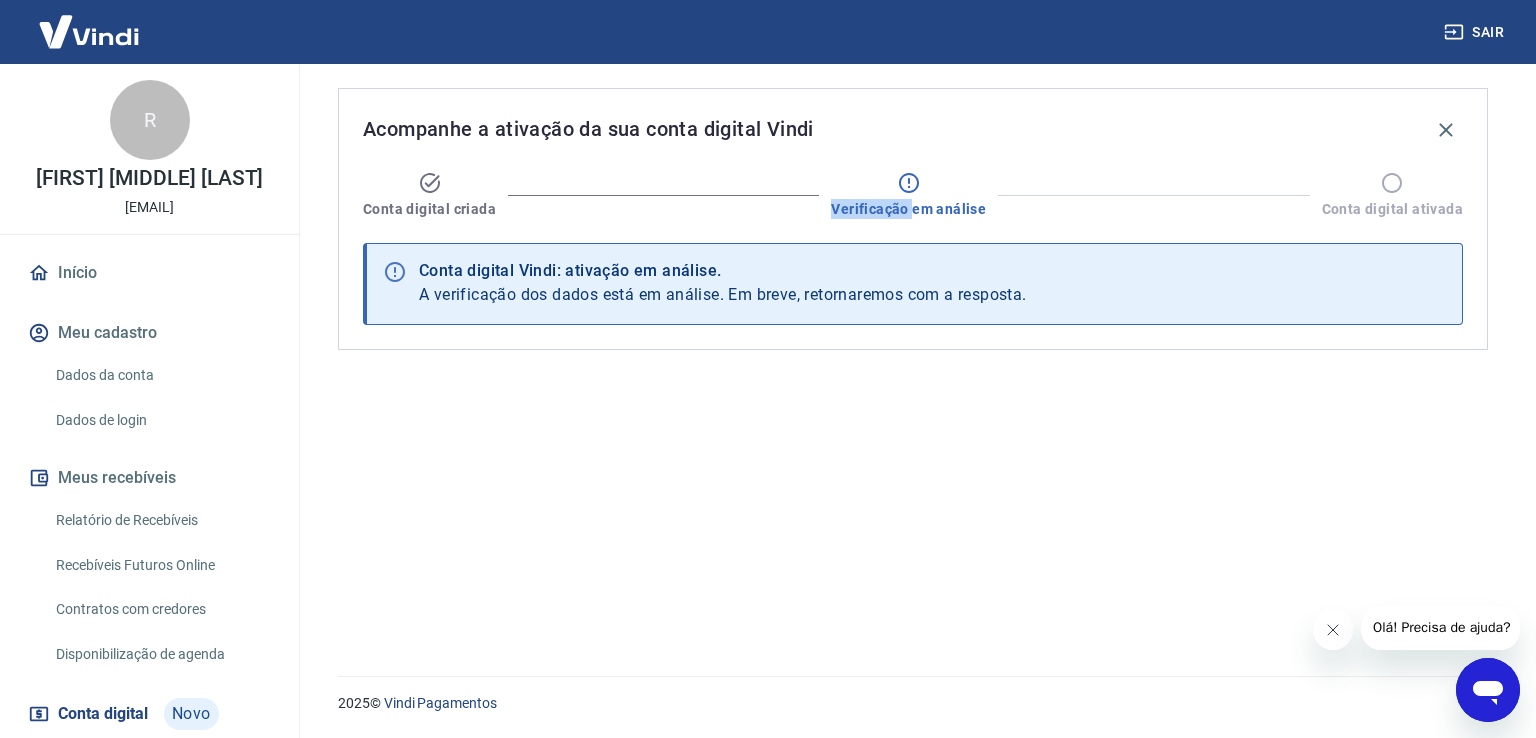 click on "Verificação em análise" at bounding box center (908, 209) 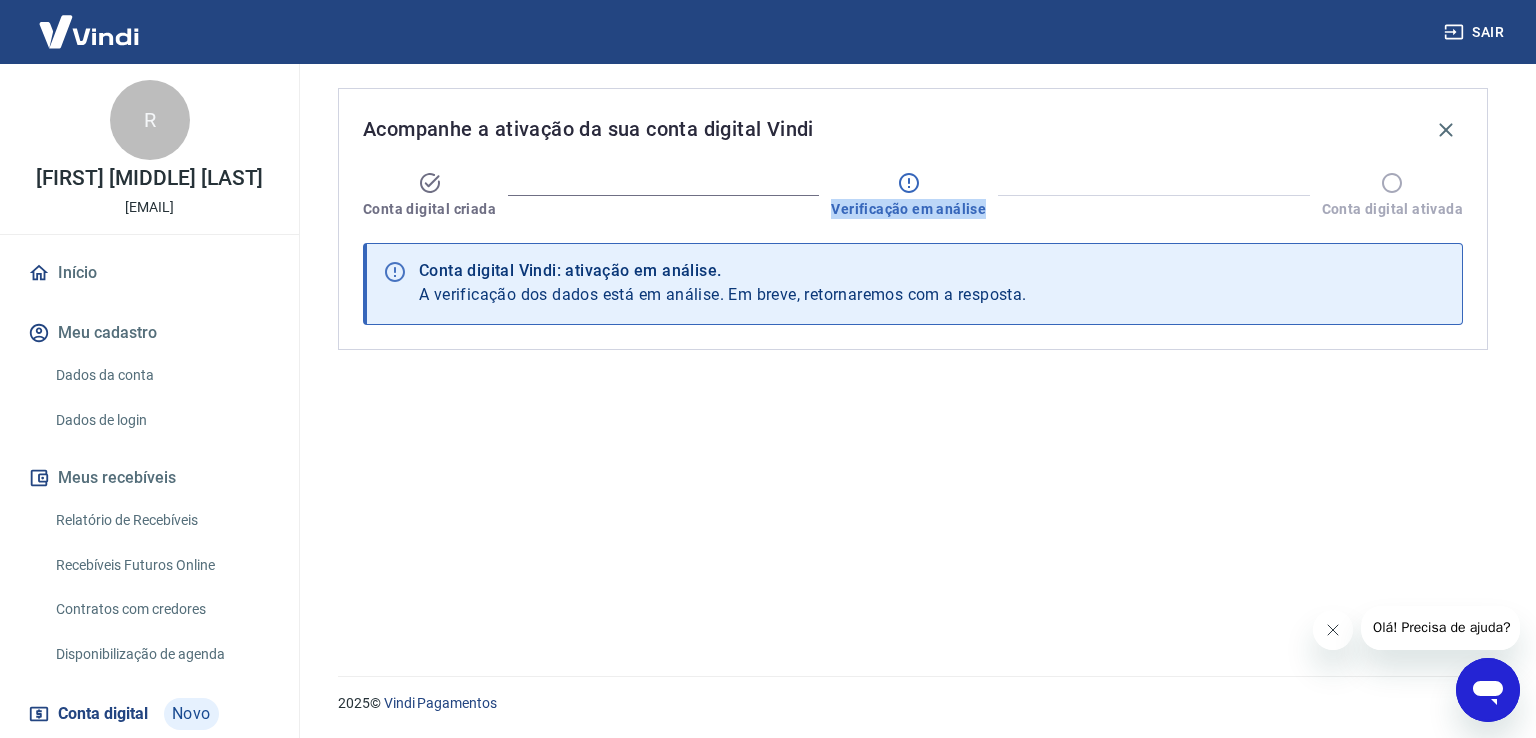 click on "Verificação em análise" at bounding box center (908, 209) 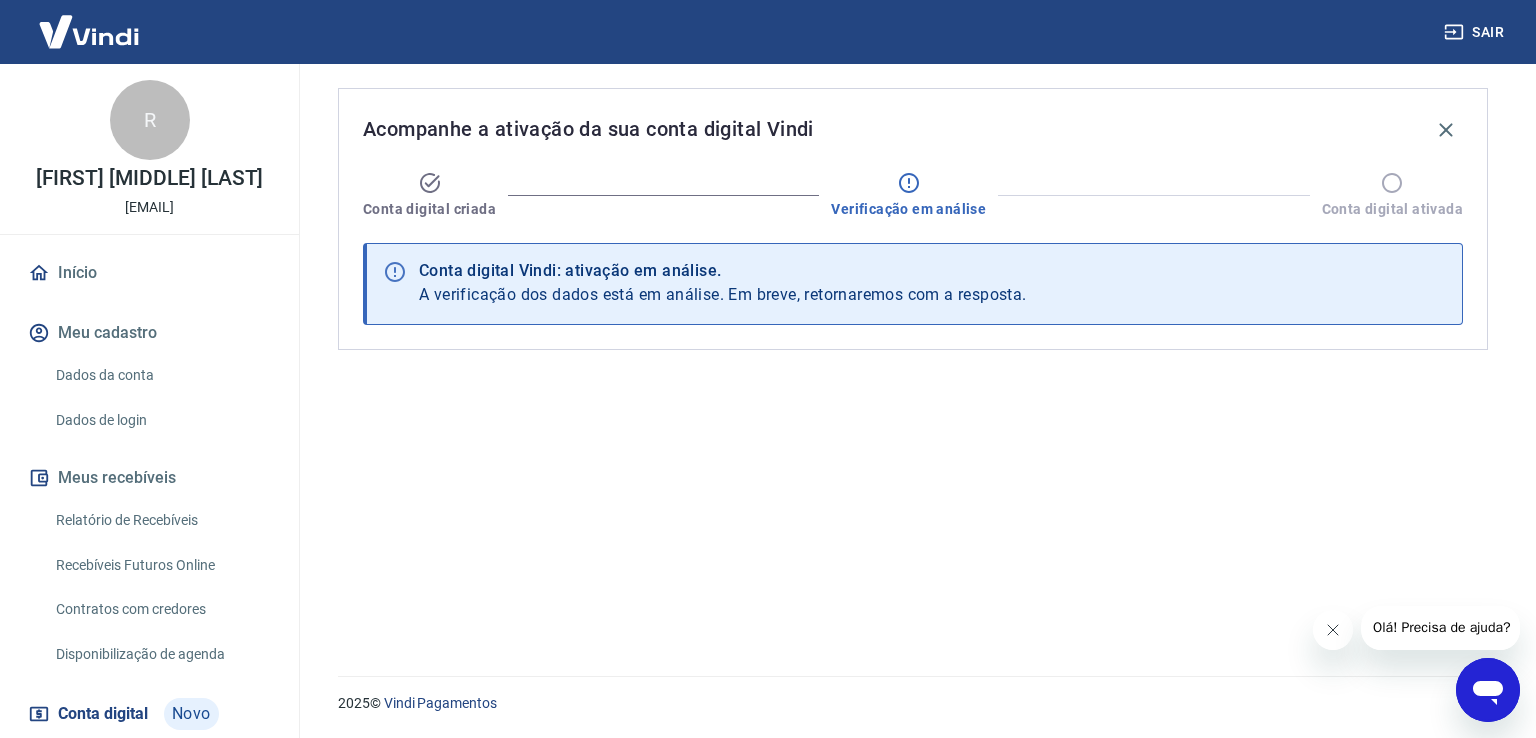 click on "Acompanhe a ativação da sua conta digital Vindi" at bounding box center (588, 129) 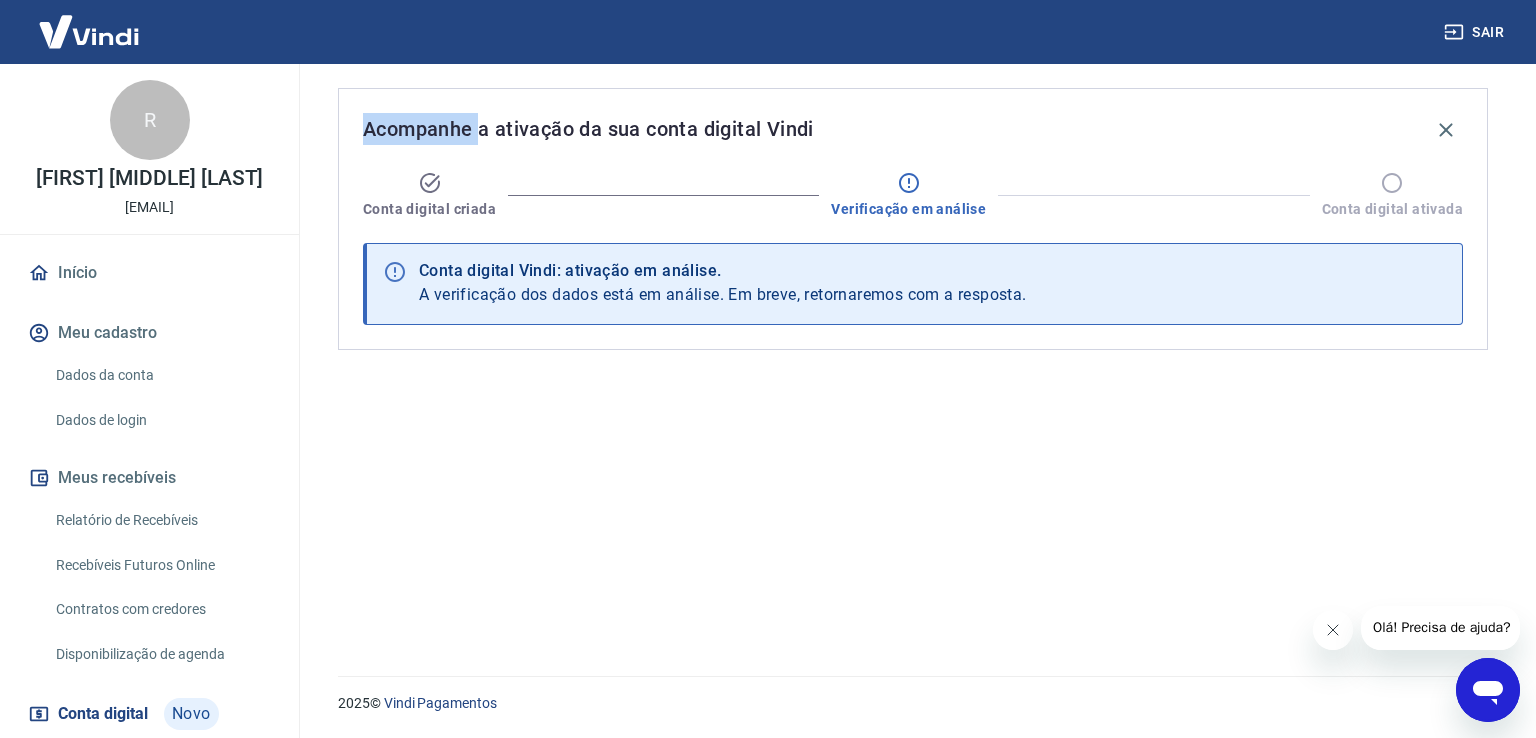 click on "Acompanhe a ativação da sua conta digital Vindi" at bounding box center (588, 129) 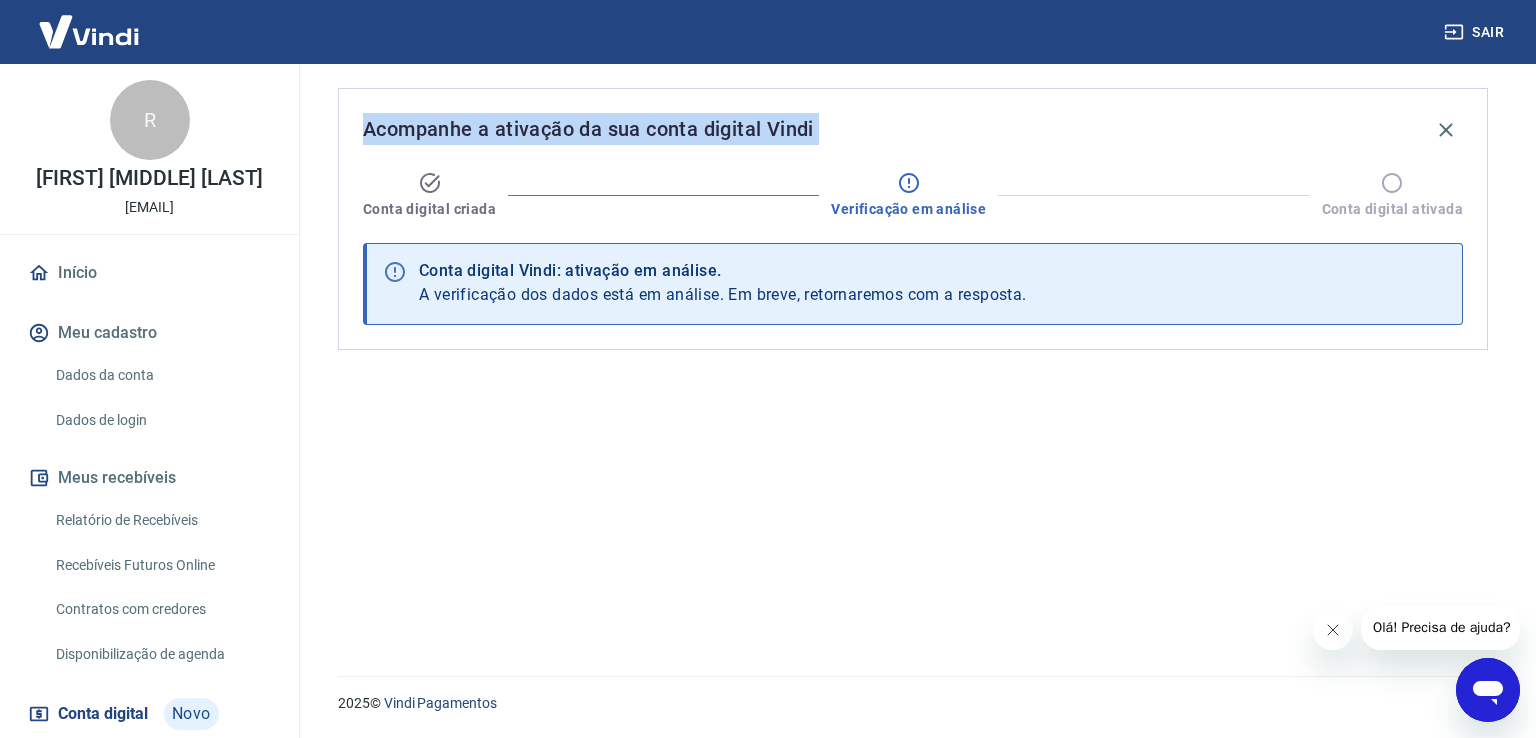 click on "Acompanhe a ativação da sua conta digital Vindi" at bounding box center [588, 129] 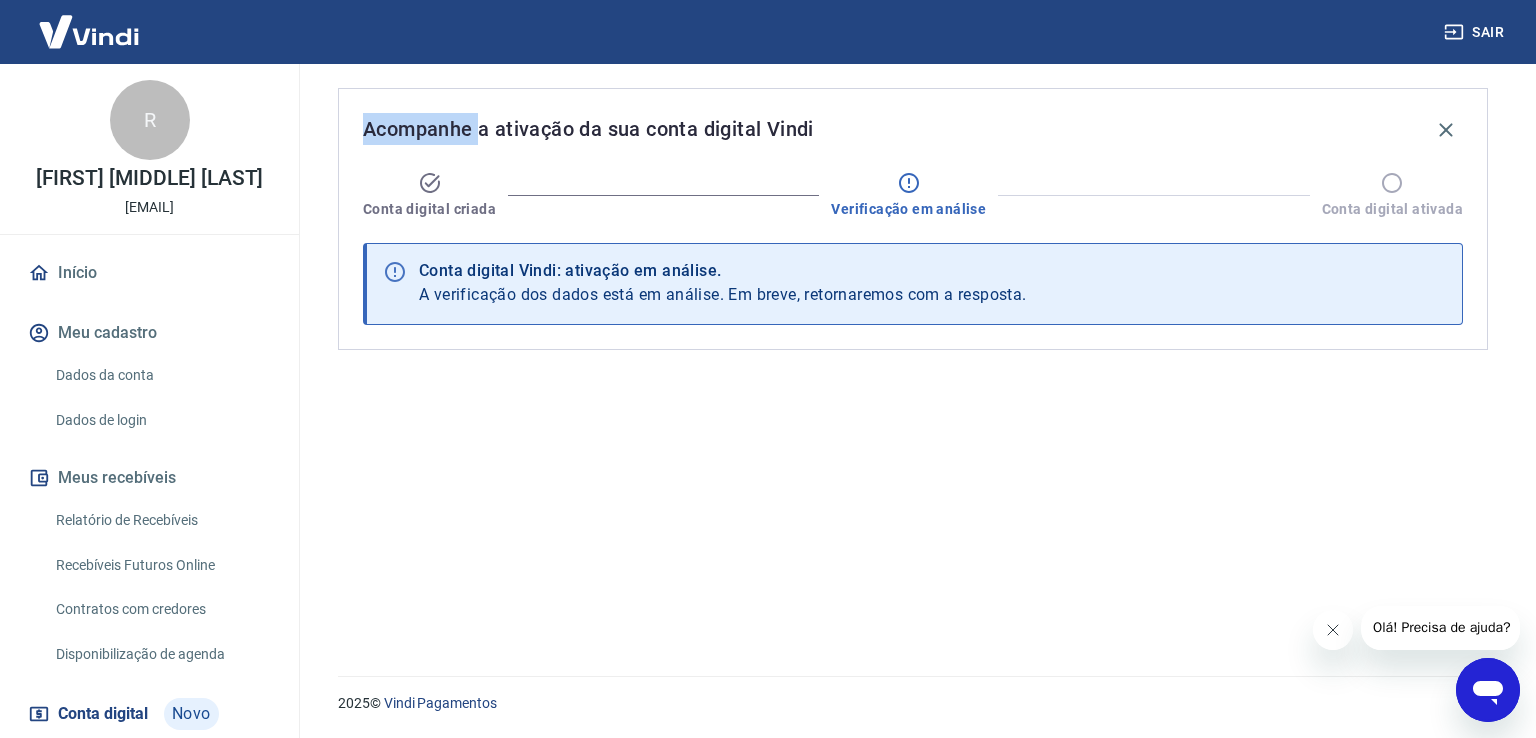 click on "Acompanhe a ativação da sua conta digital Vindi" at bounding box center [588, 129] 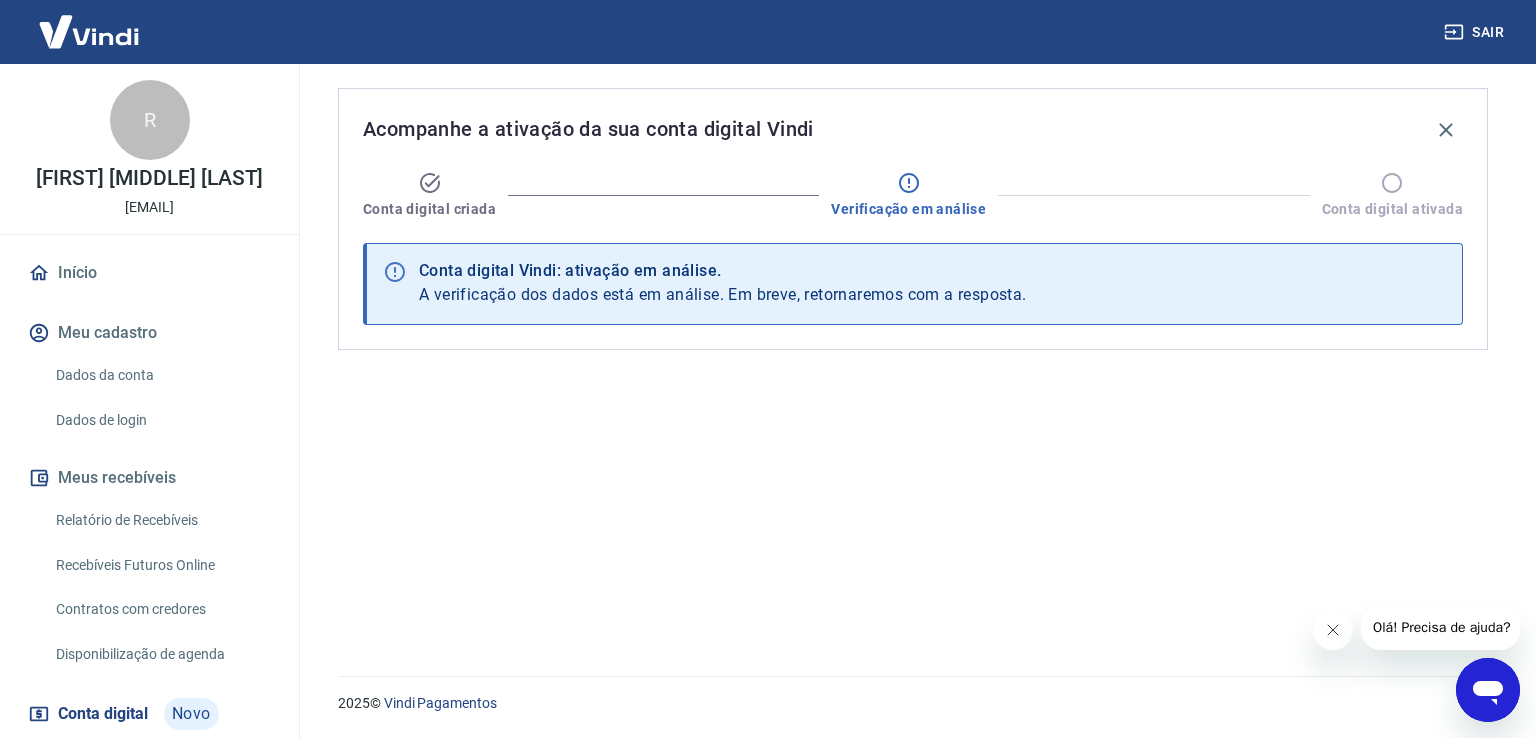 click on "Acompanhe a ativação da sua conta digital Vindi" at bounding box center [588, 129] 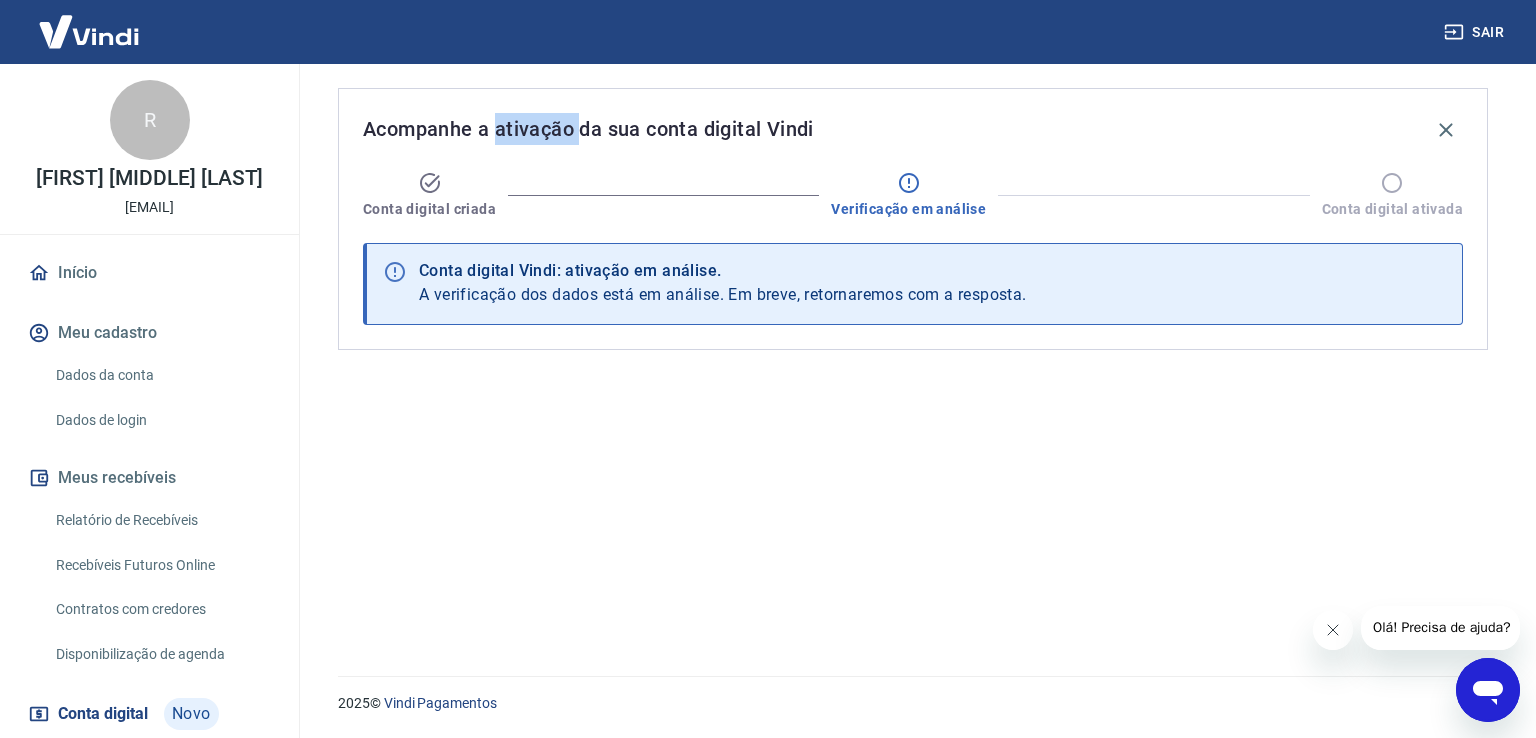 click on "Acompanhe a ativação da sua conta digital Vindi" at bounding box center [588, 129] 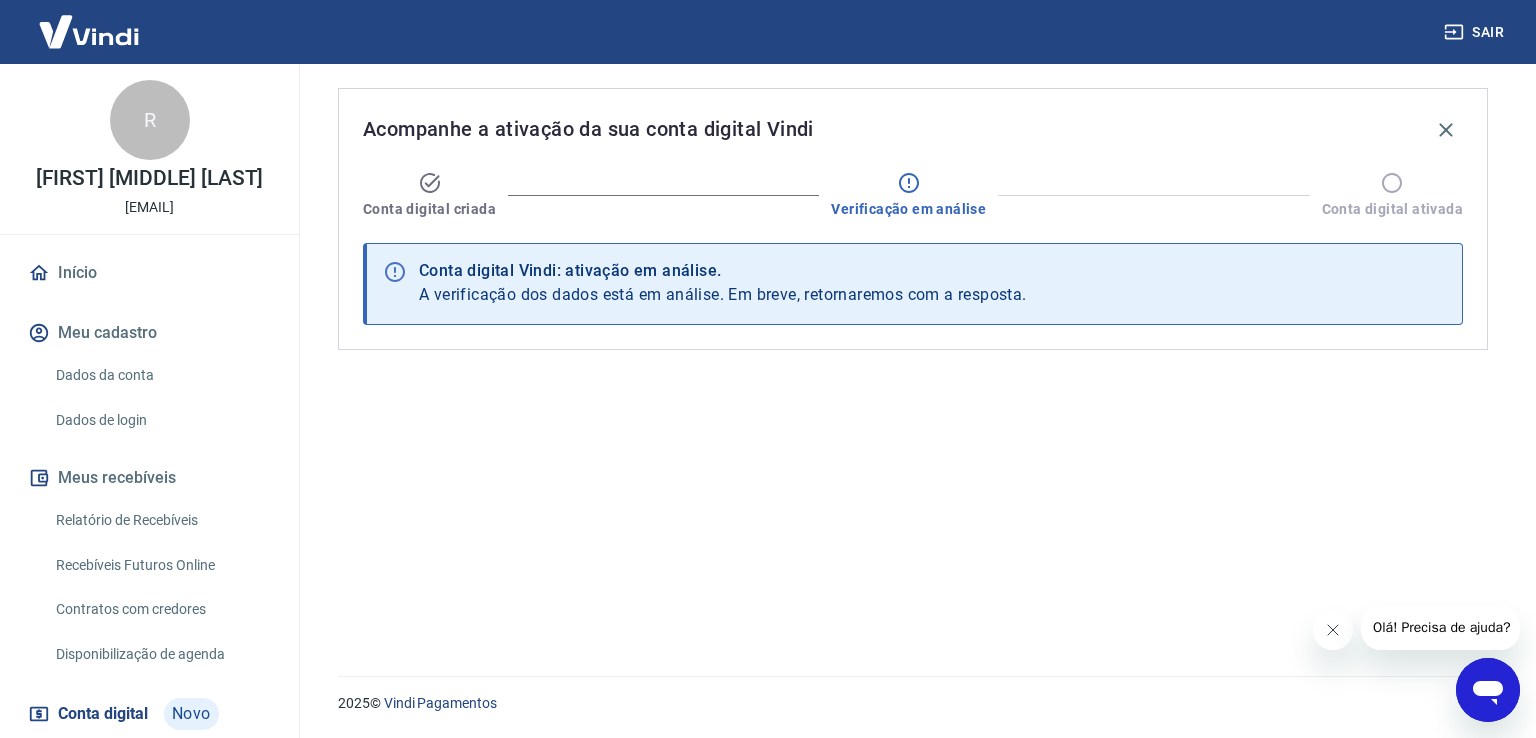 click on "Acompanhe a ativação da sua conta digital Vindi" at bounding box center (588, 129) 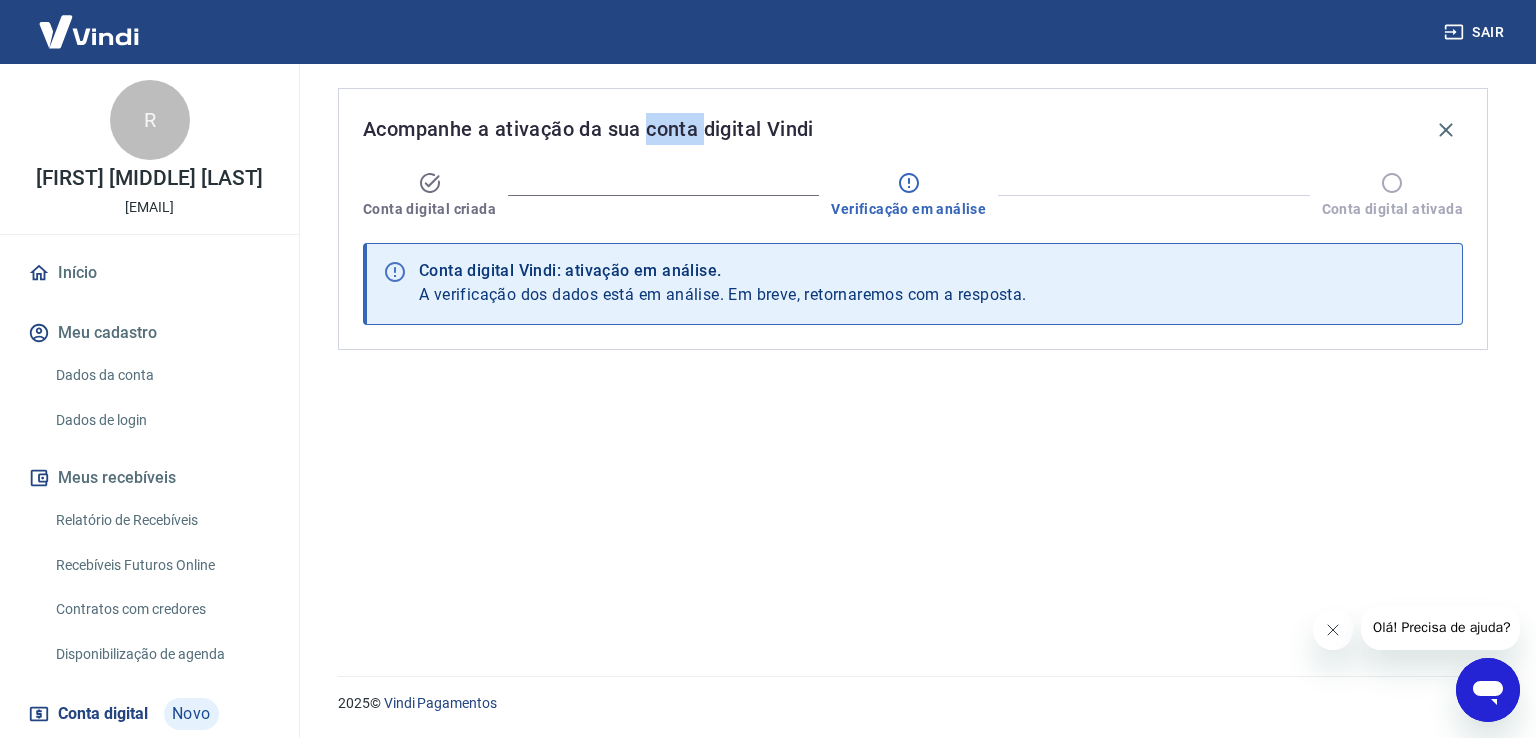 click on "Acompanhe a ativação da sua conta digital Vindi" at bounding box center [588, 129] 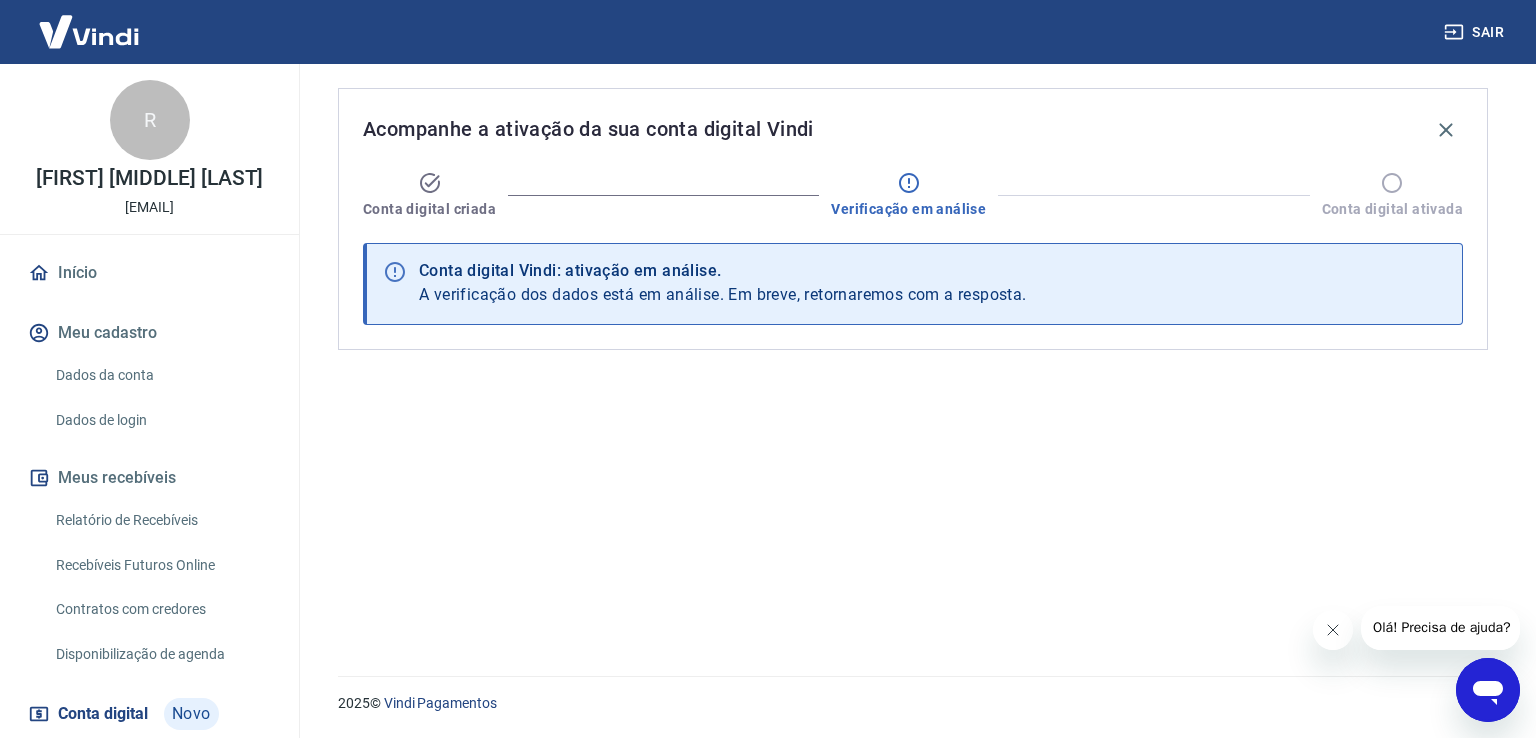 click on "Acompanhe a ativação da sua conta digital Vindi" at bounding box center [588, 129] 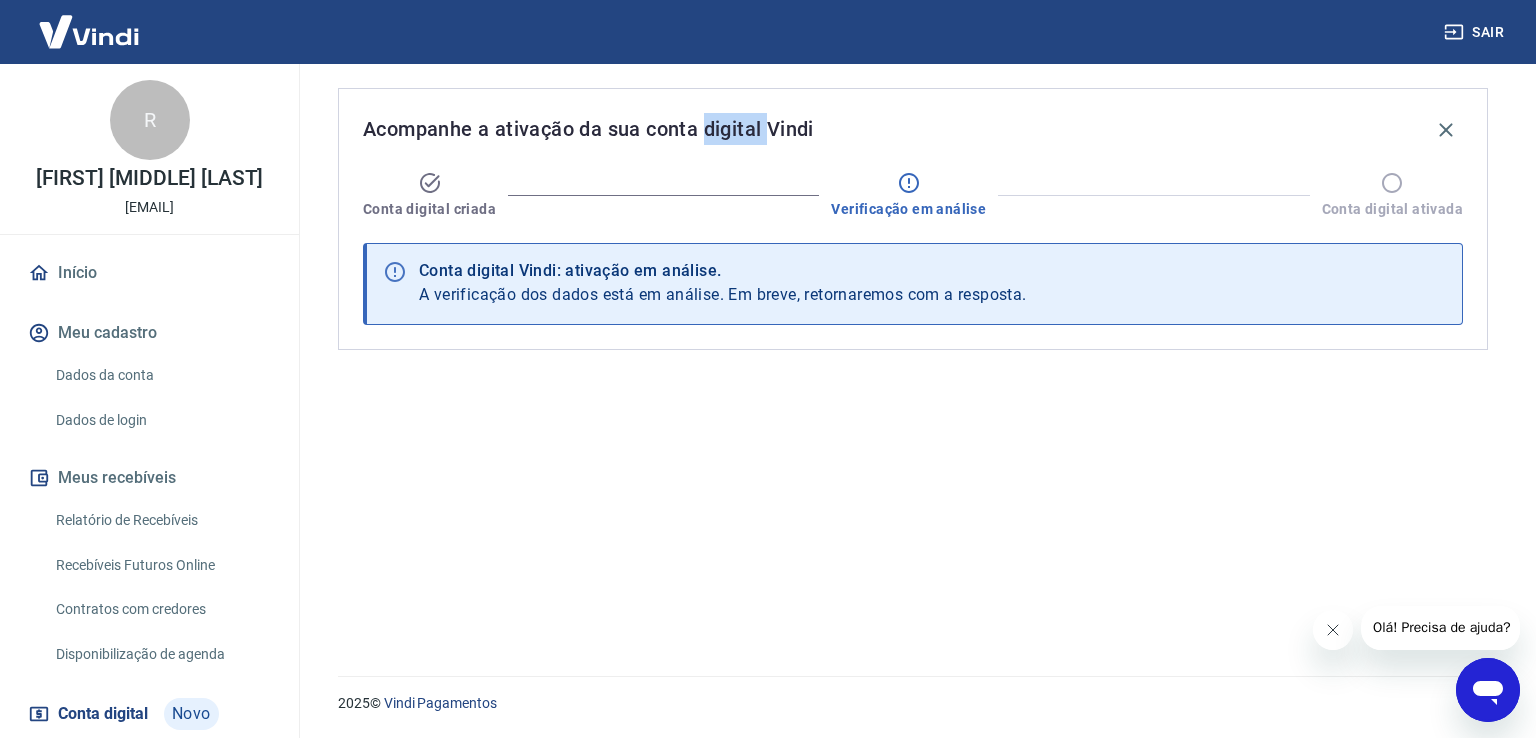 click on "Acompanhe a ativação da sua conta digital Vindi" at bounding box center [588, 129] 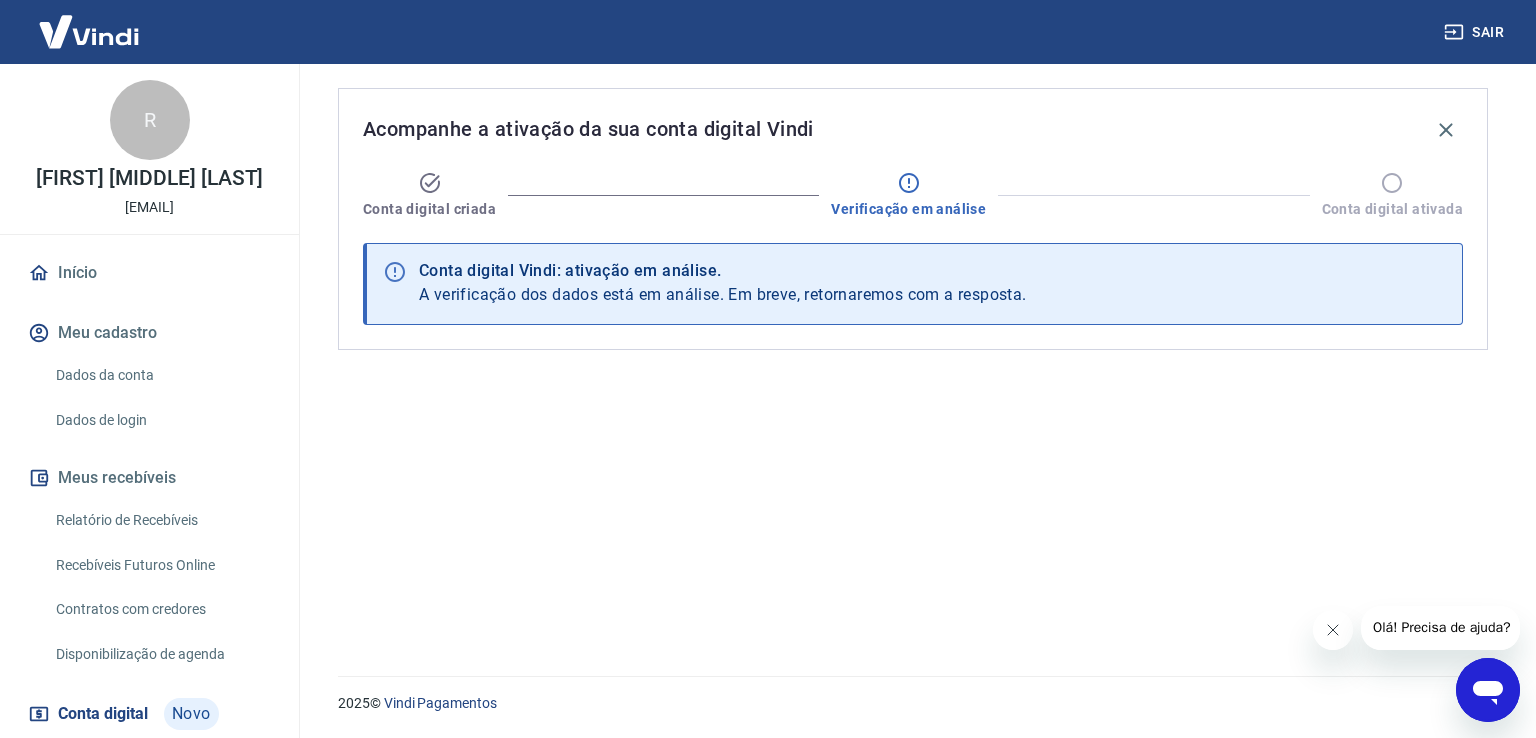 click on "Acompanhe a ativação da sua conta digital Vindi" at bounding box center (588, 129) 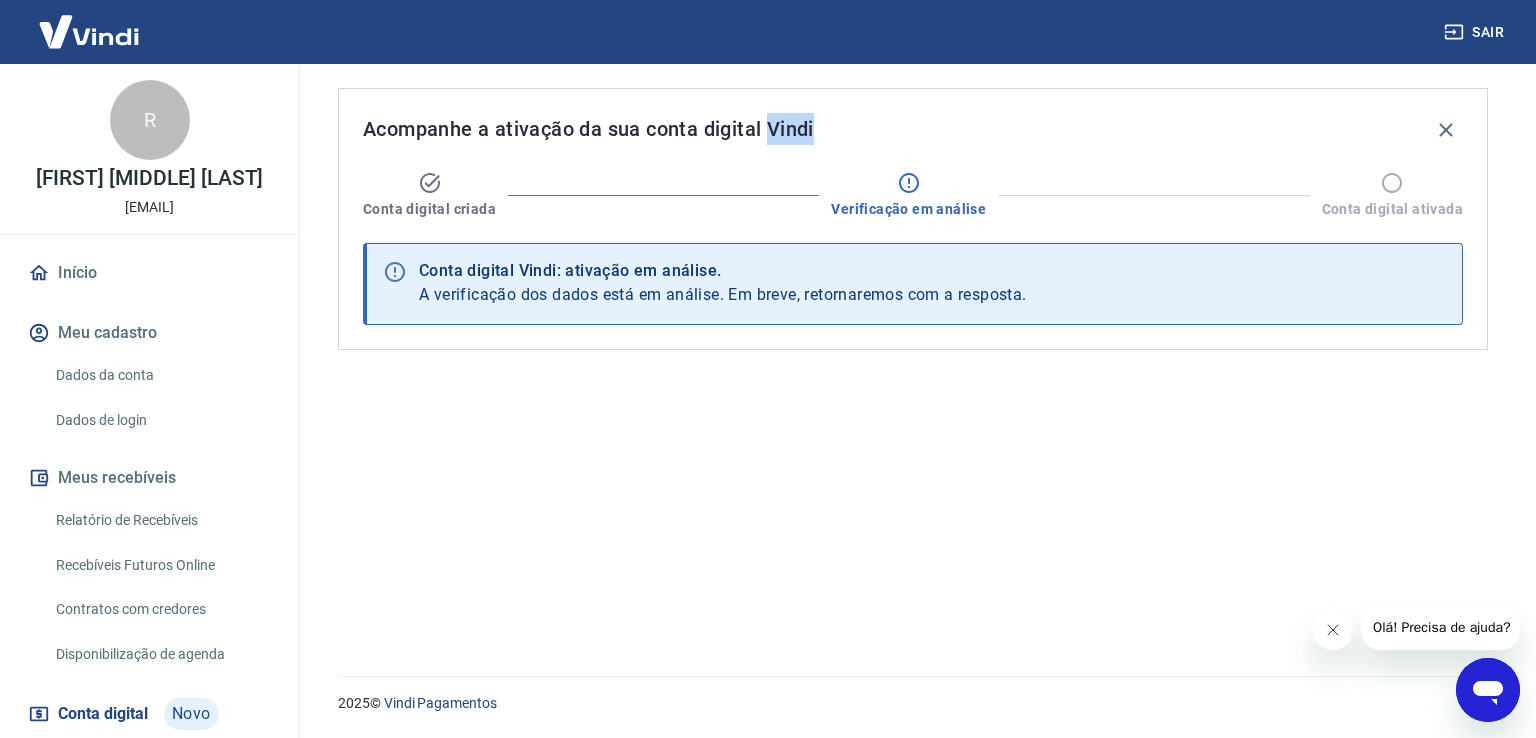 click on "Acompanhe a ativação da sua conta digital Vindi" at bounding box center [588, 129] 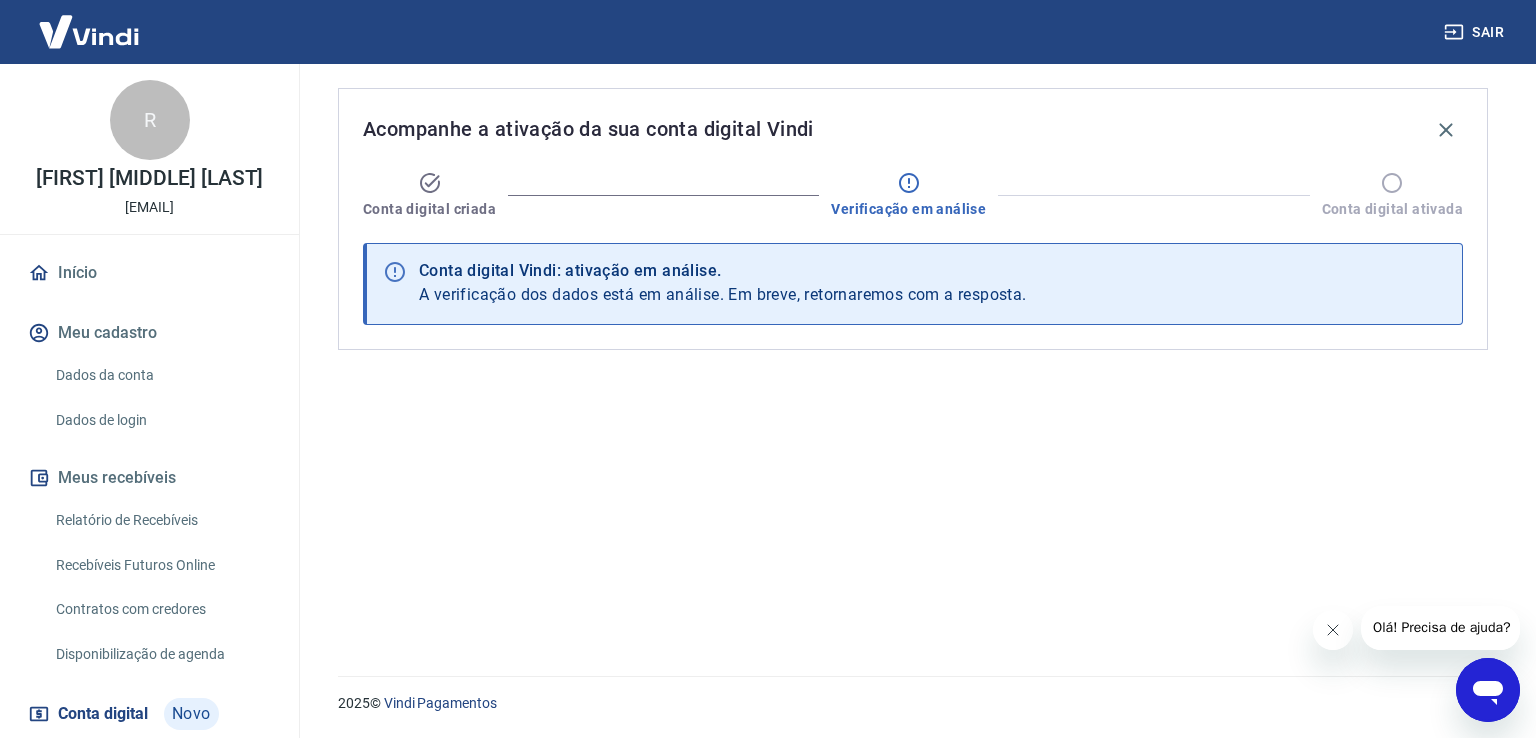 click on "Acompanhe a ativação da sua conta digital Vindi" at bounding box center [588, 129] 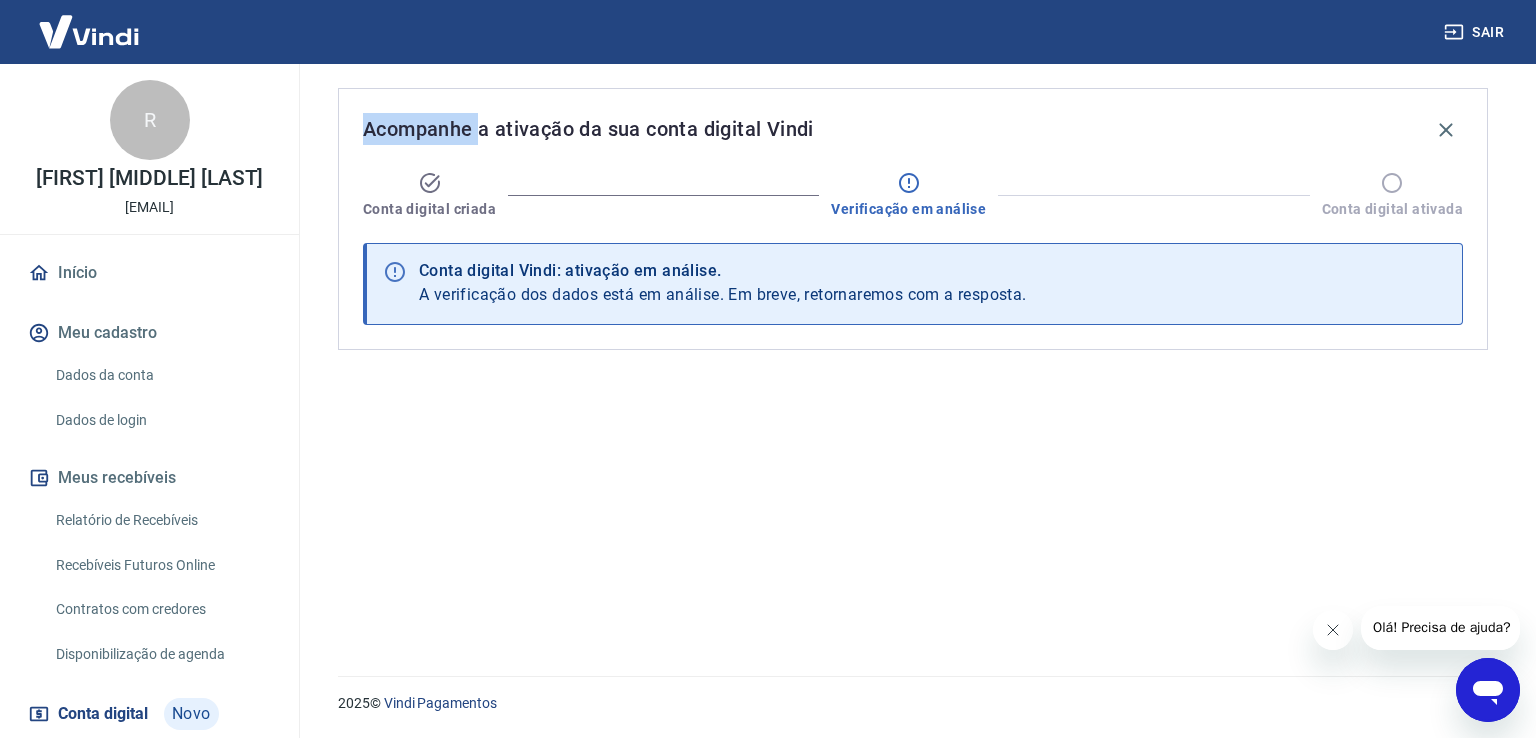 click on "Acompanhe a ativação da sua conta digital Vindi" at bounding box center [588, 129] 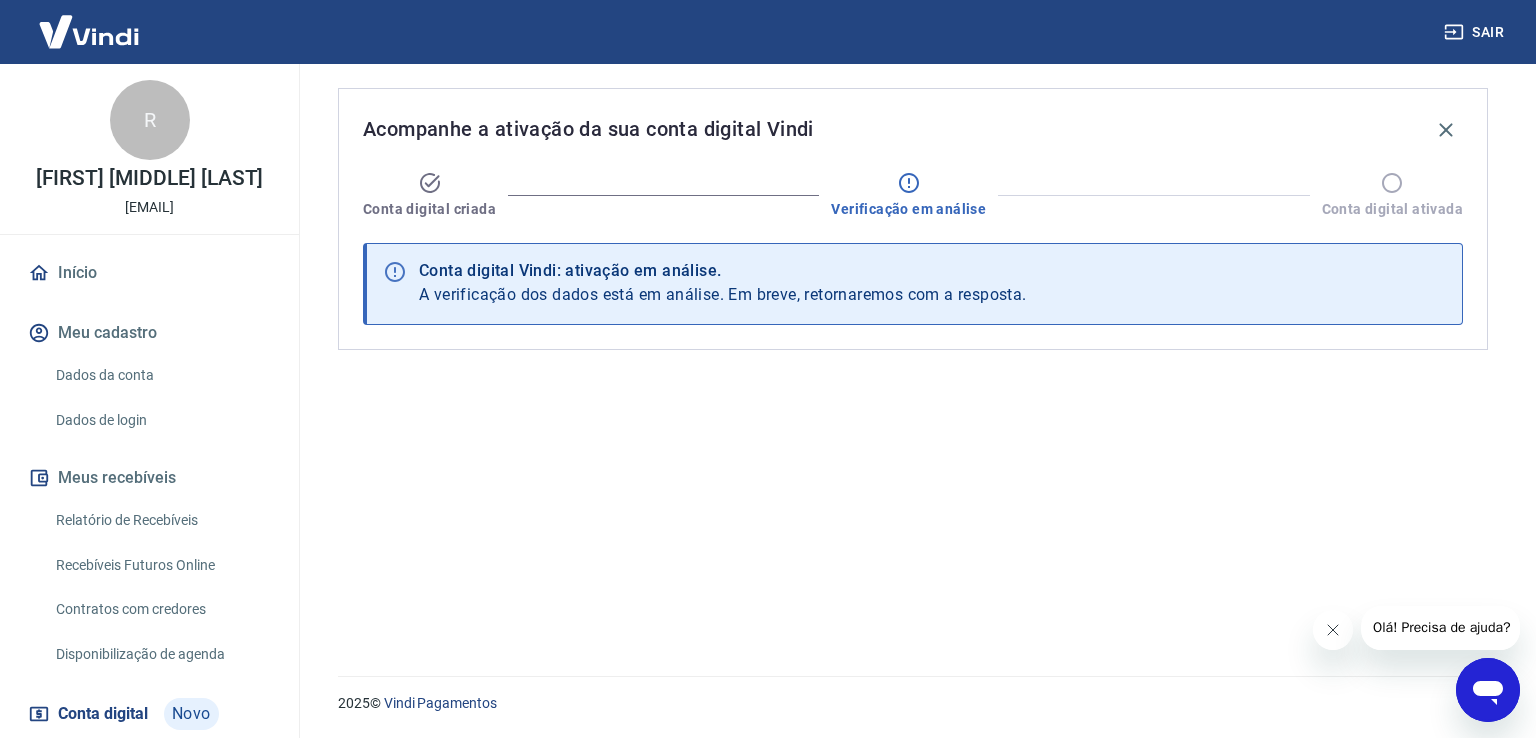 click on "Acompanhe a ativação da sua conta digital Vindi" at bounding box center (588, 129) 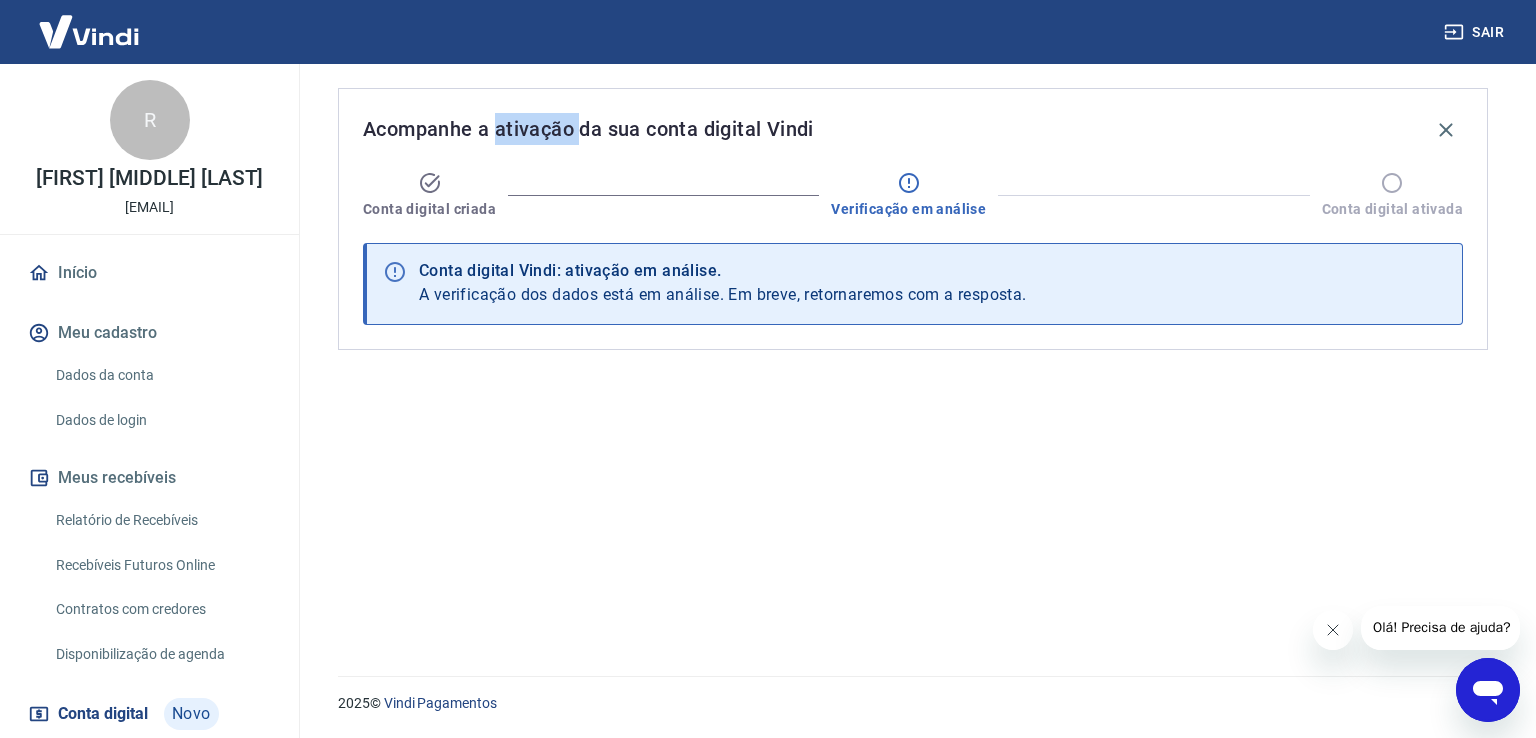 click on "Acompanhe a ativação da sua conta digital Vindi" at bounding box center [588, 129] 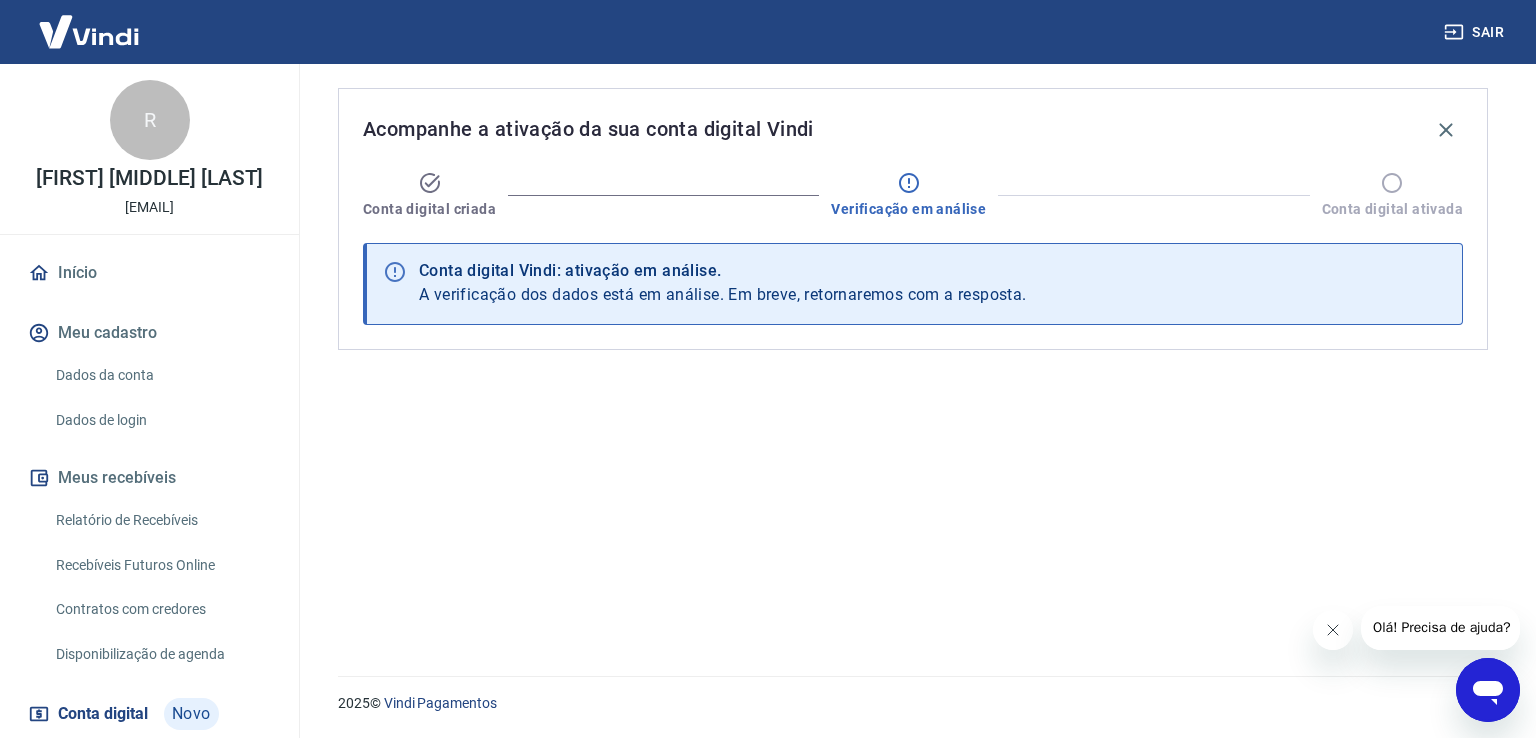 click on "Acompanhe a ativação da sua conta digital Vindi" at bounding box center [588, 129] 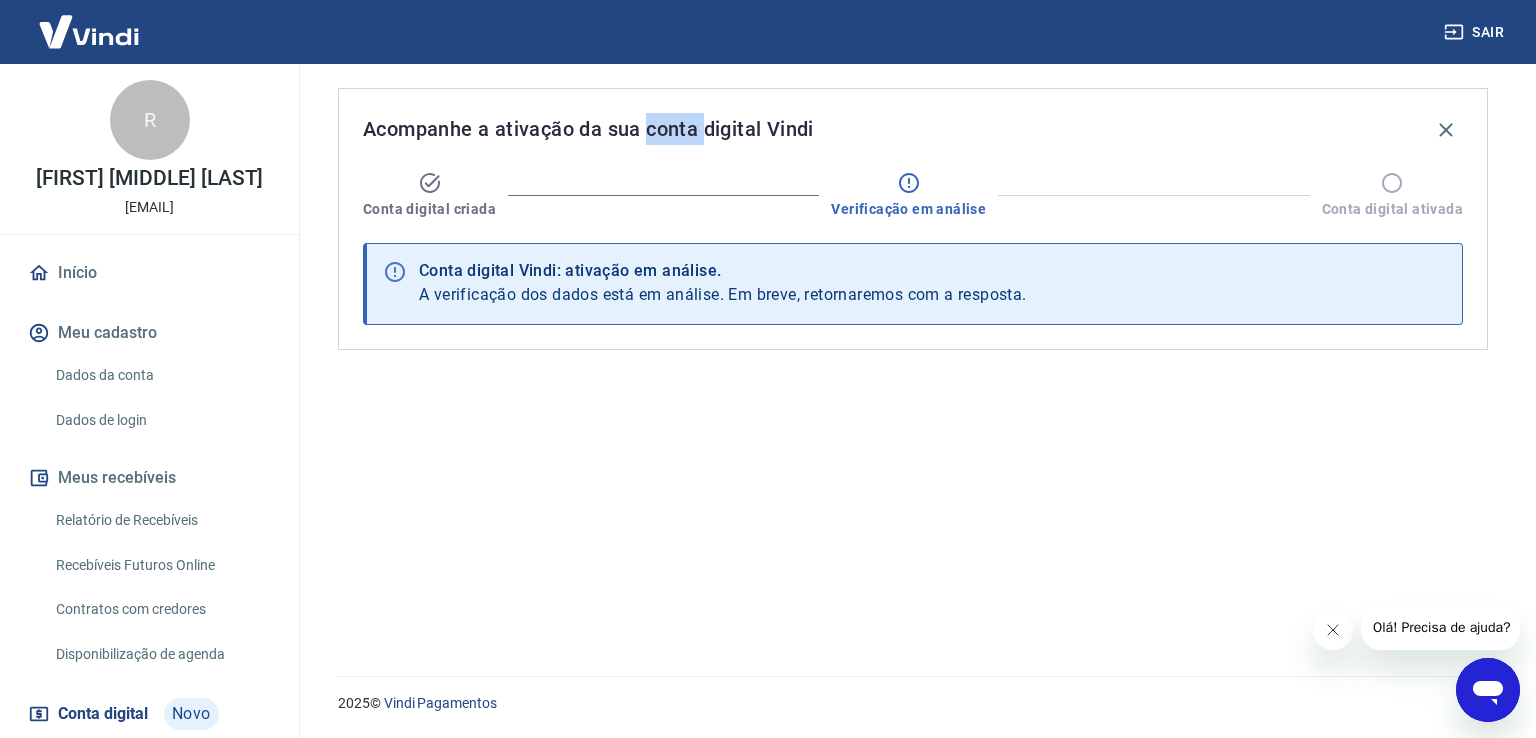 click on "Acompanhe a ativação da sua conta digital Vindi" at bounding box center (588, 129) 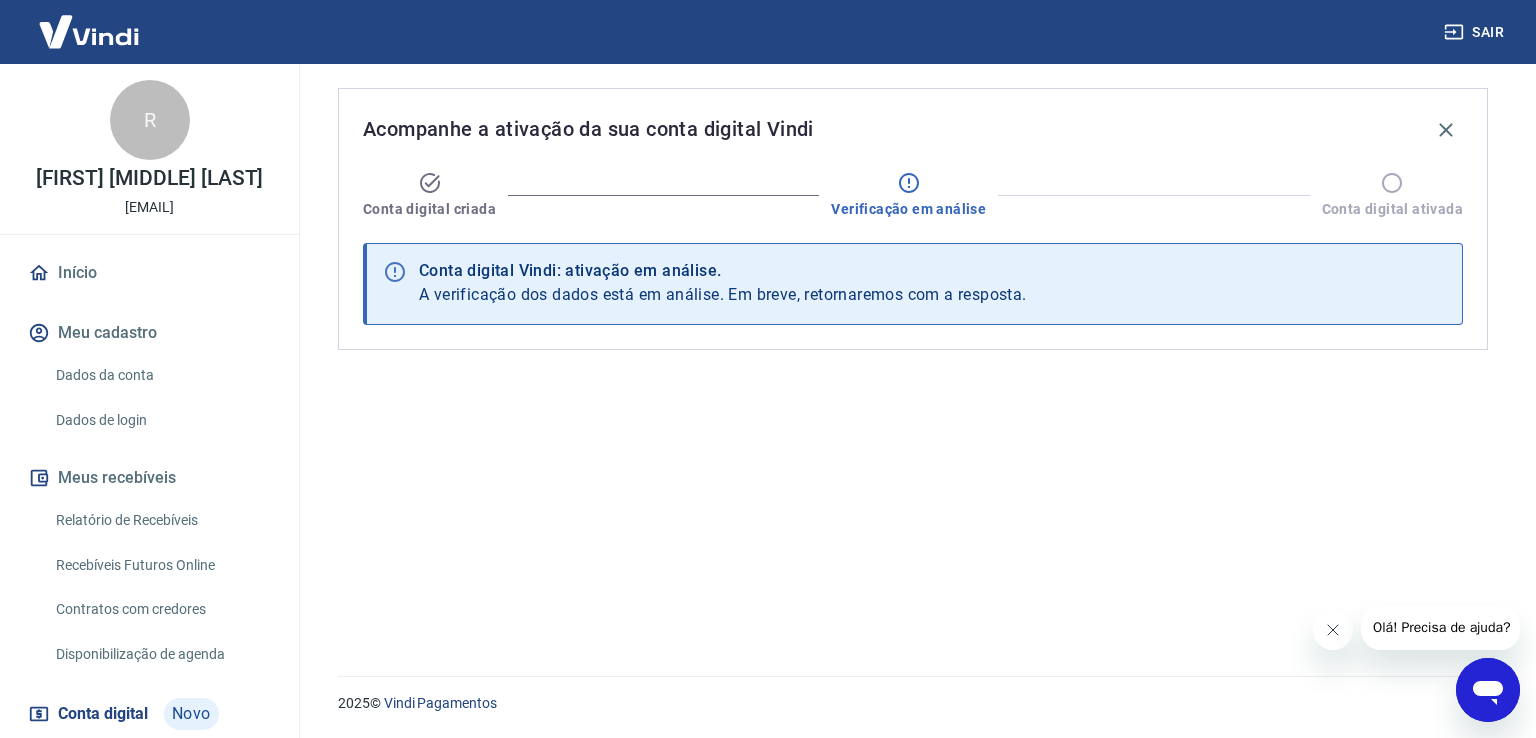 click on "Acompanhe a ativação da sua conta digital Vindi" at bounding box center [588, 129] 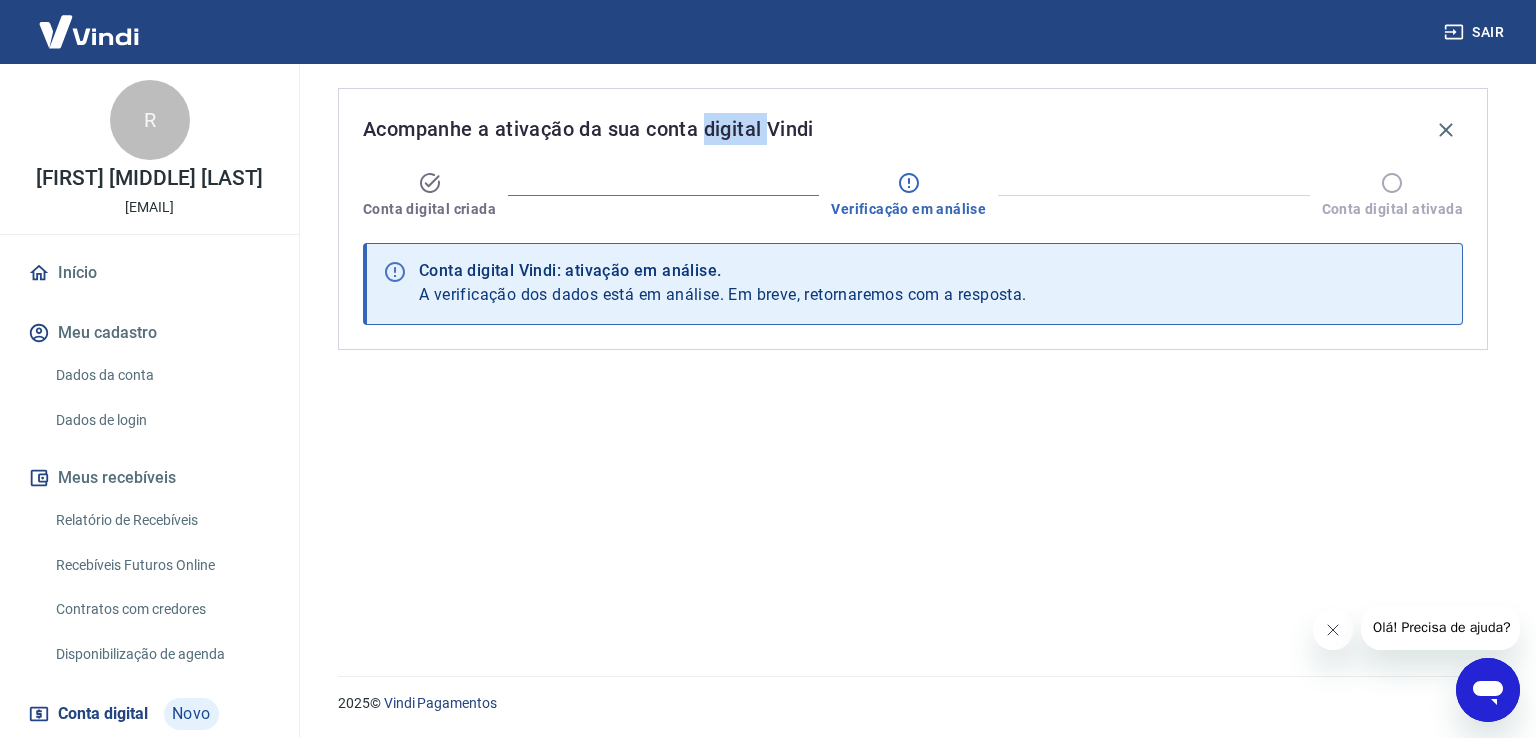 click on "Acompanhe a ativação da sua conta digital Vindi" at bounding box center (588, 129) 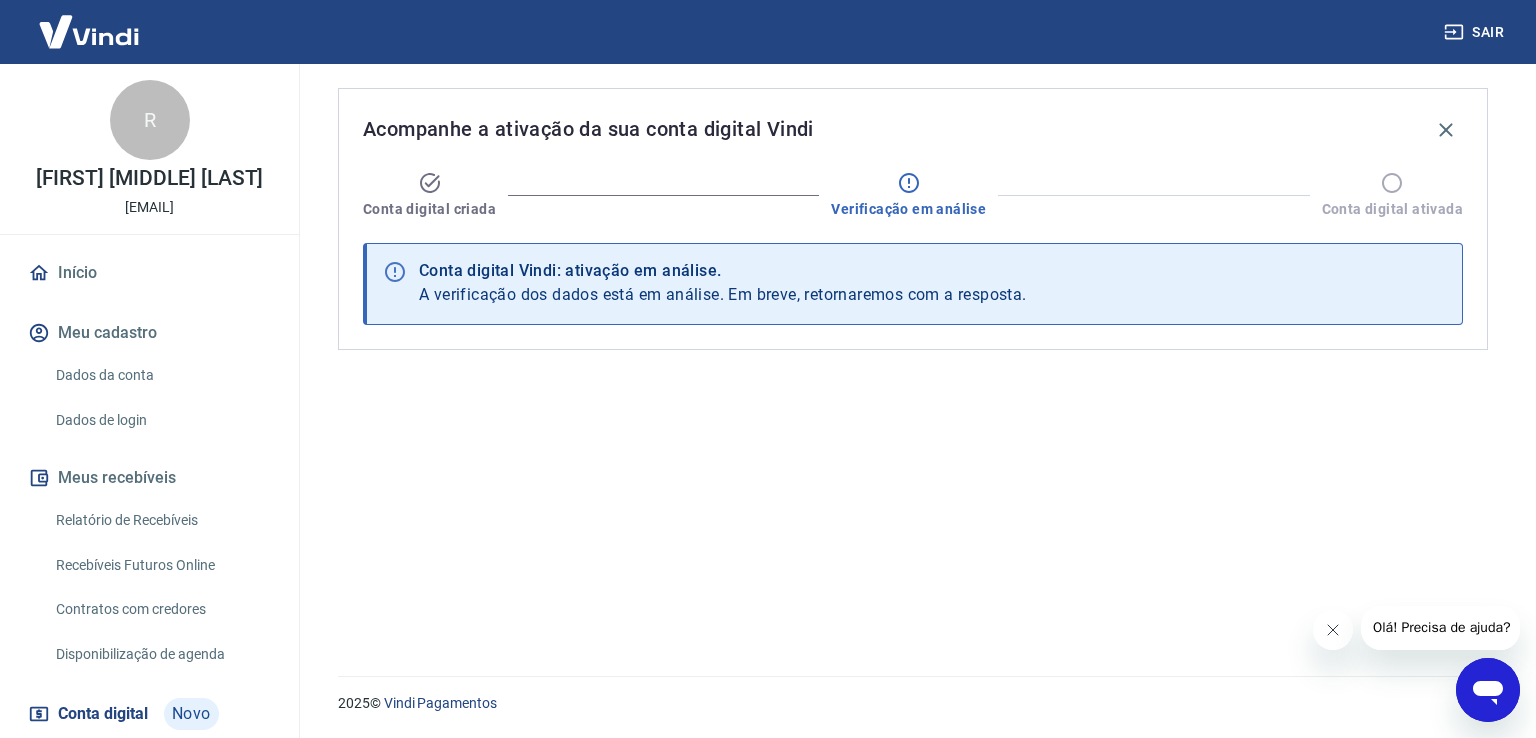 click on "Acompanhe a ativação da sua conta digital Vindi" at bounding box center [588, 129] 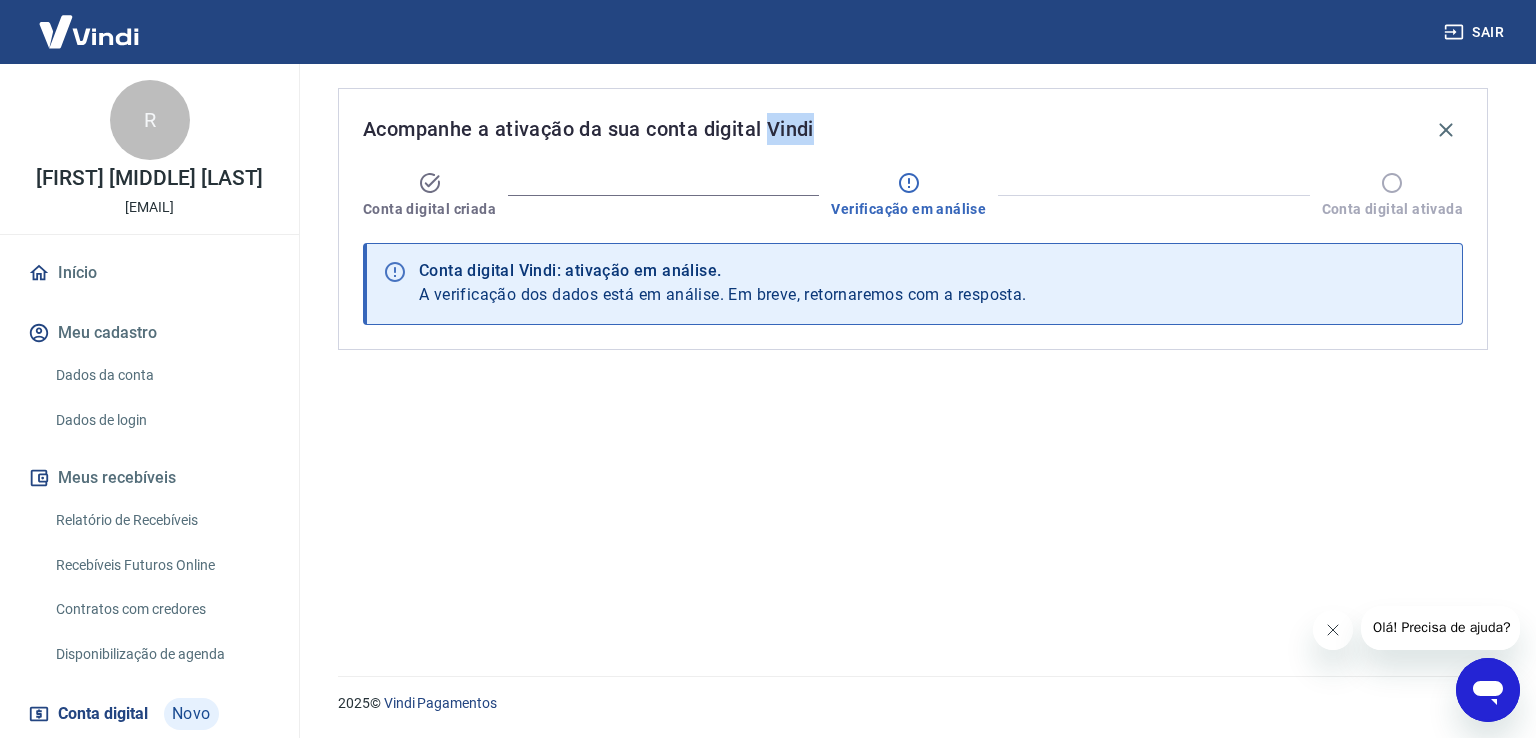 click on "Acompanhe a ativação da sua conta digital Vindi" at bounding box center [588, 129] 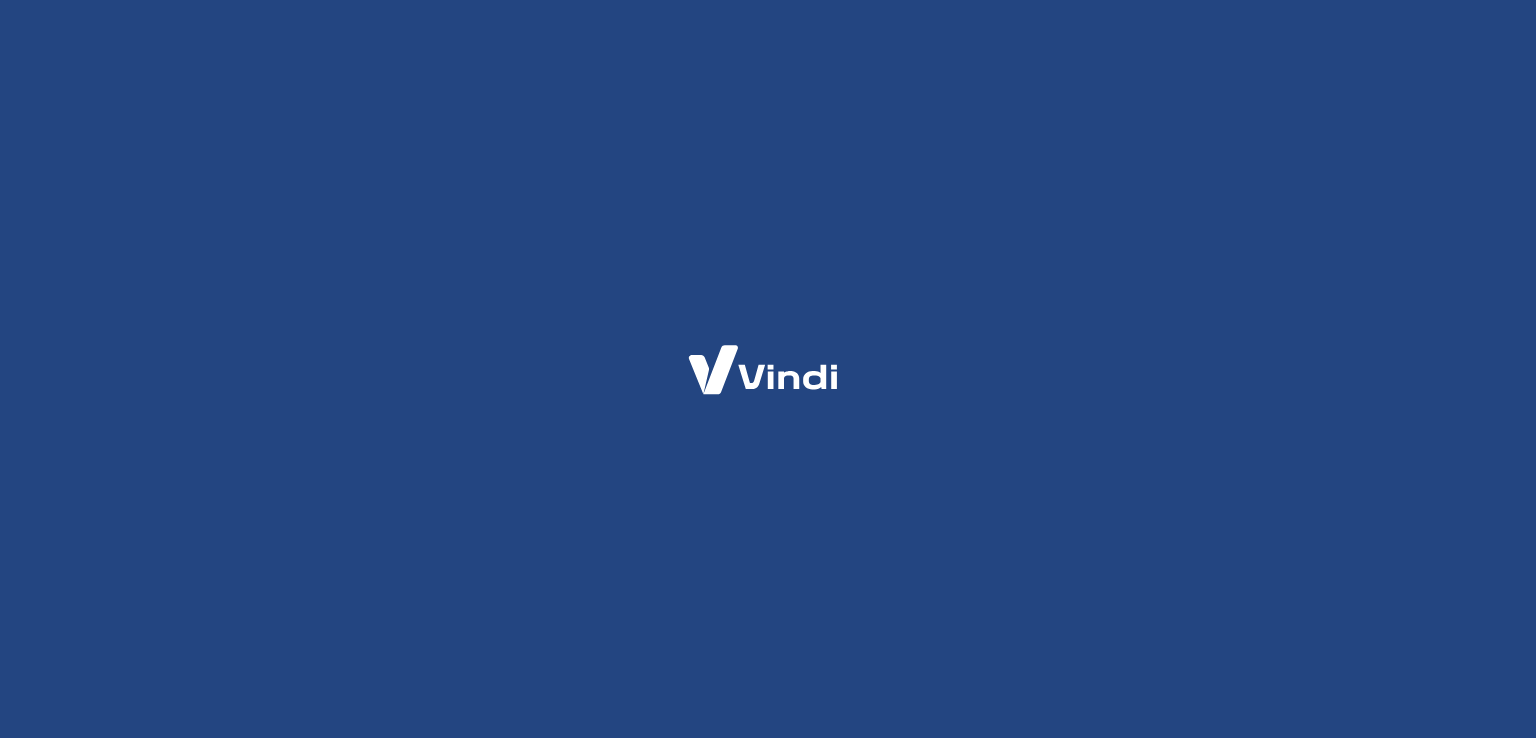 scroll, scrollTop: 0, scrollLeft: 0, axis: both 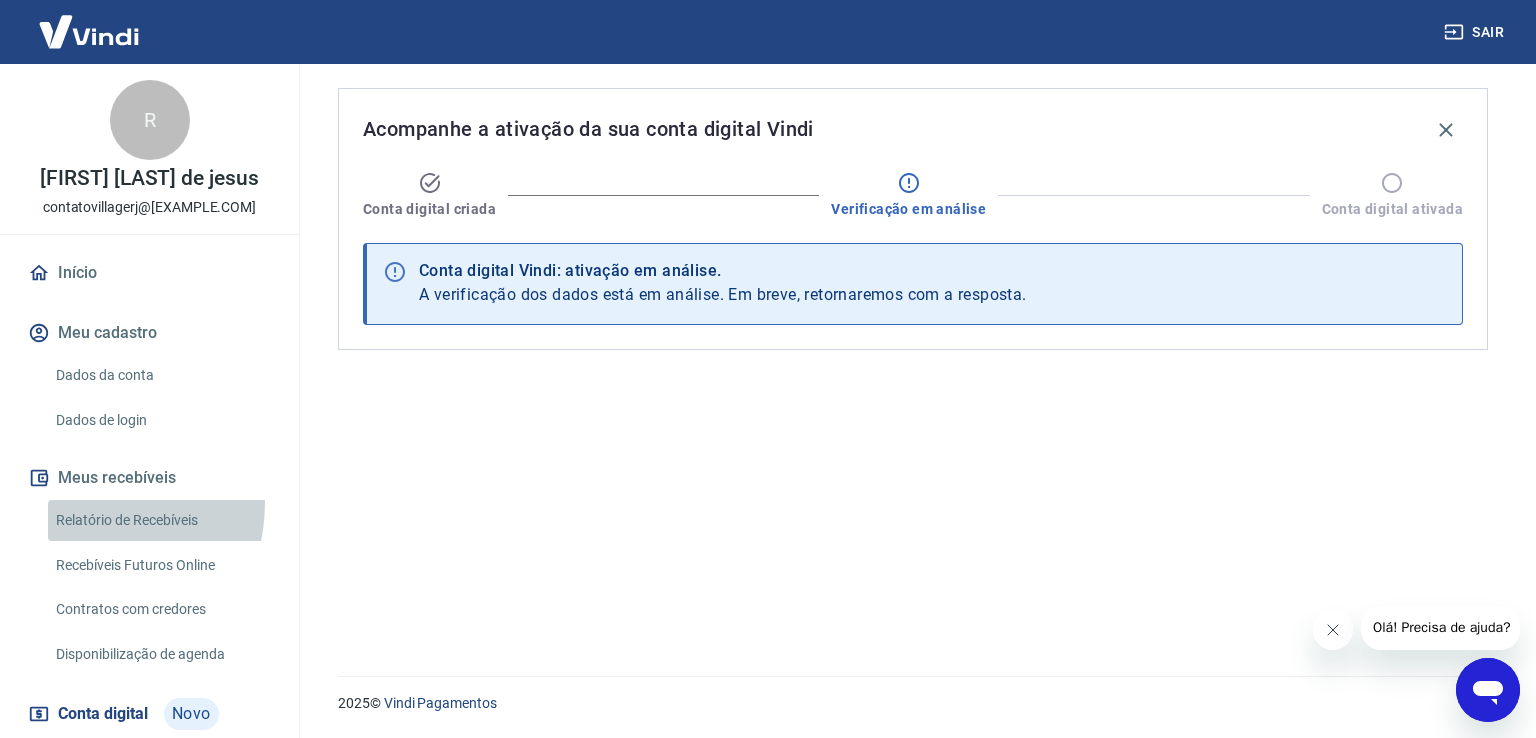 click on "Relatório de Recebíveis" at bounding box center [161, 520] 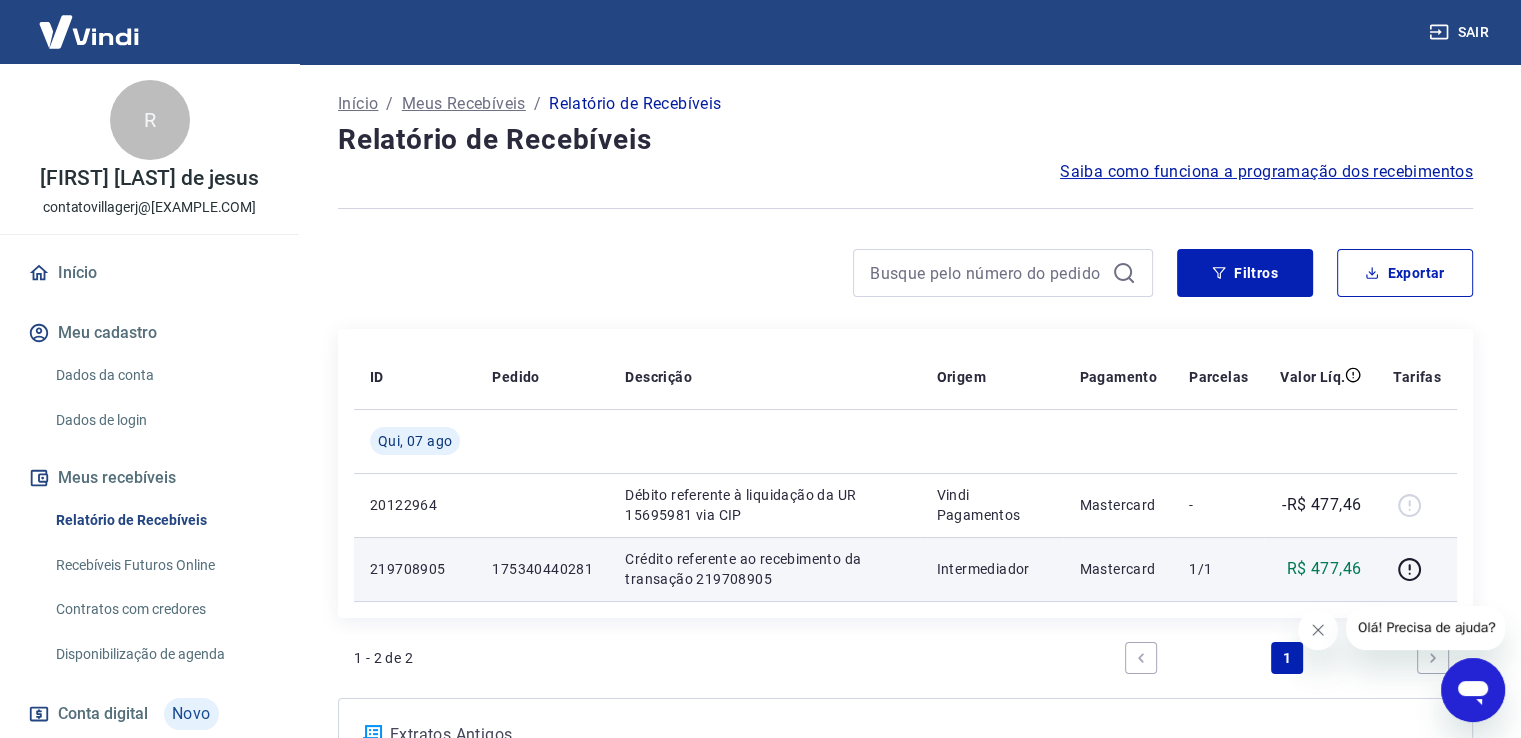 click on "Crédito referente ao recebimento da transação 219708905" at bounding box center [764, 569] 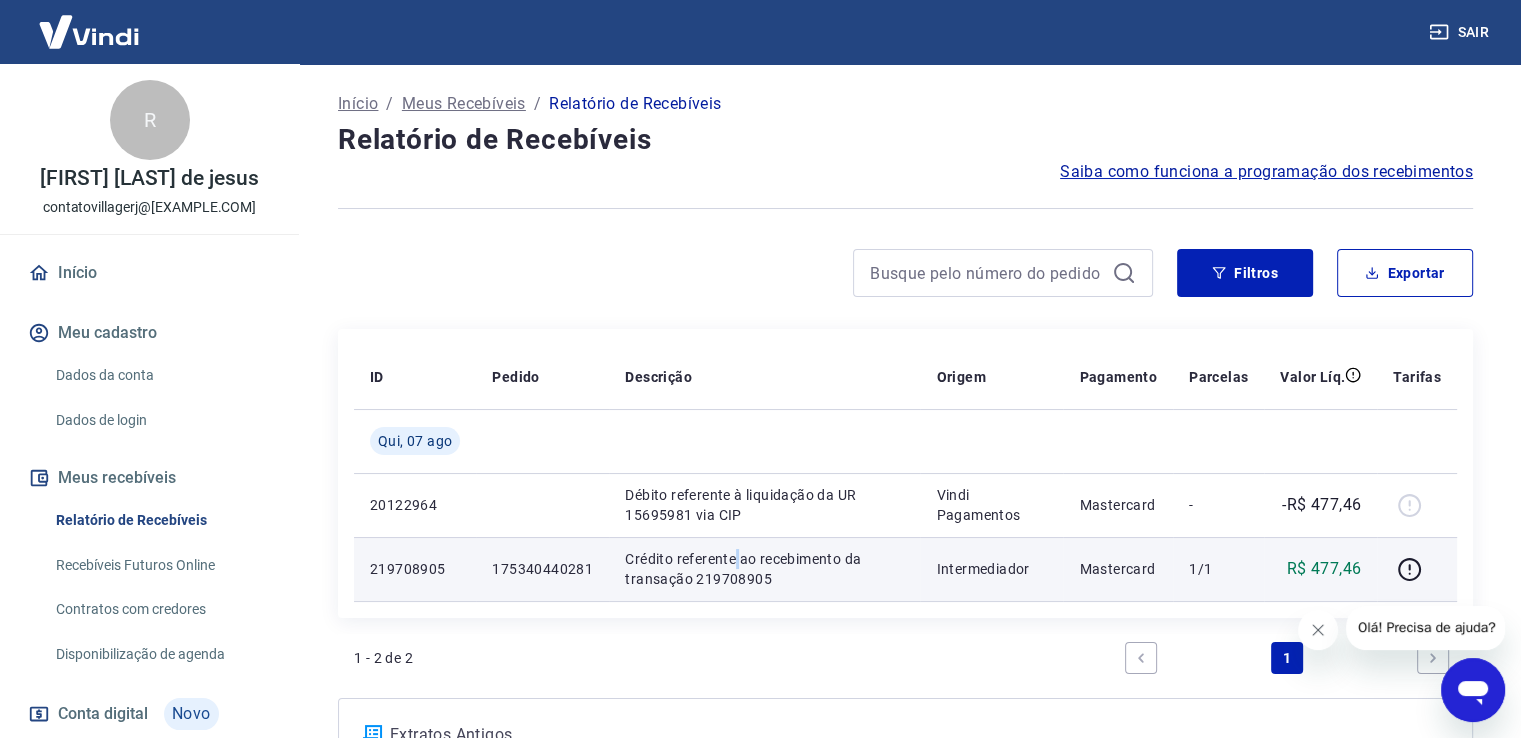 click on "Crédito referente ao recebimento da transação 219708905" at bounding box center (764, 569) 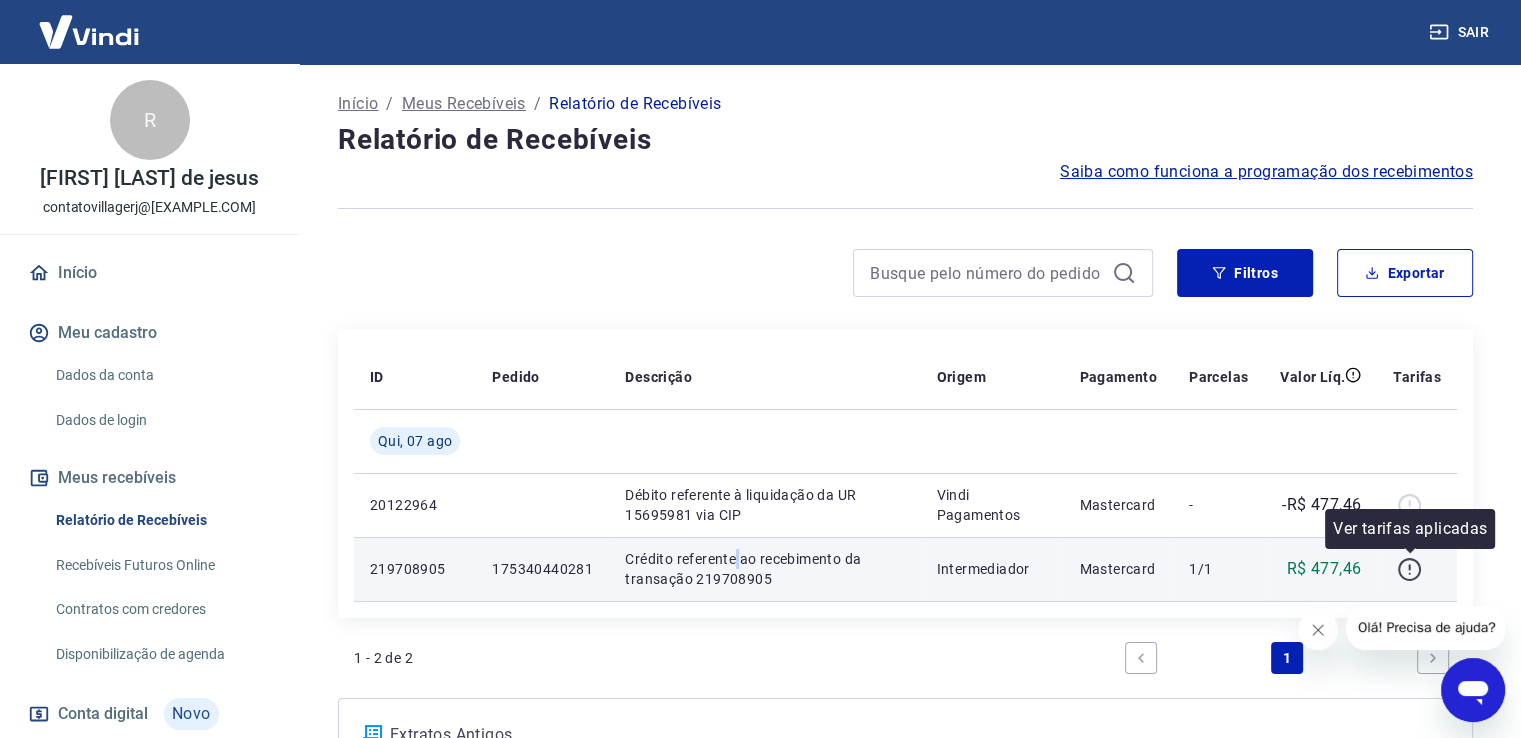 click 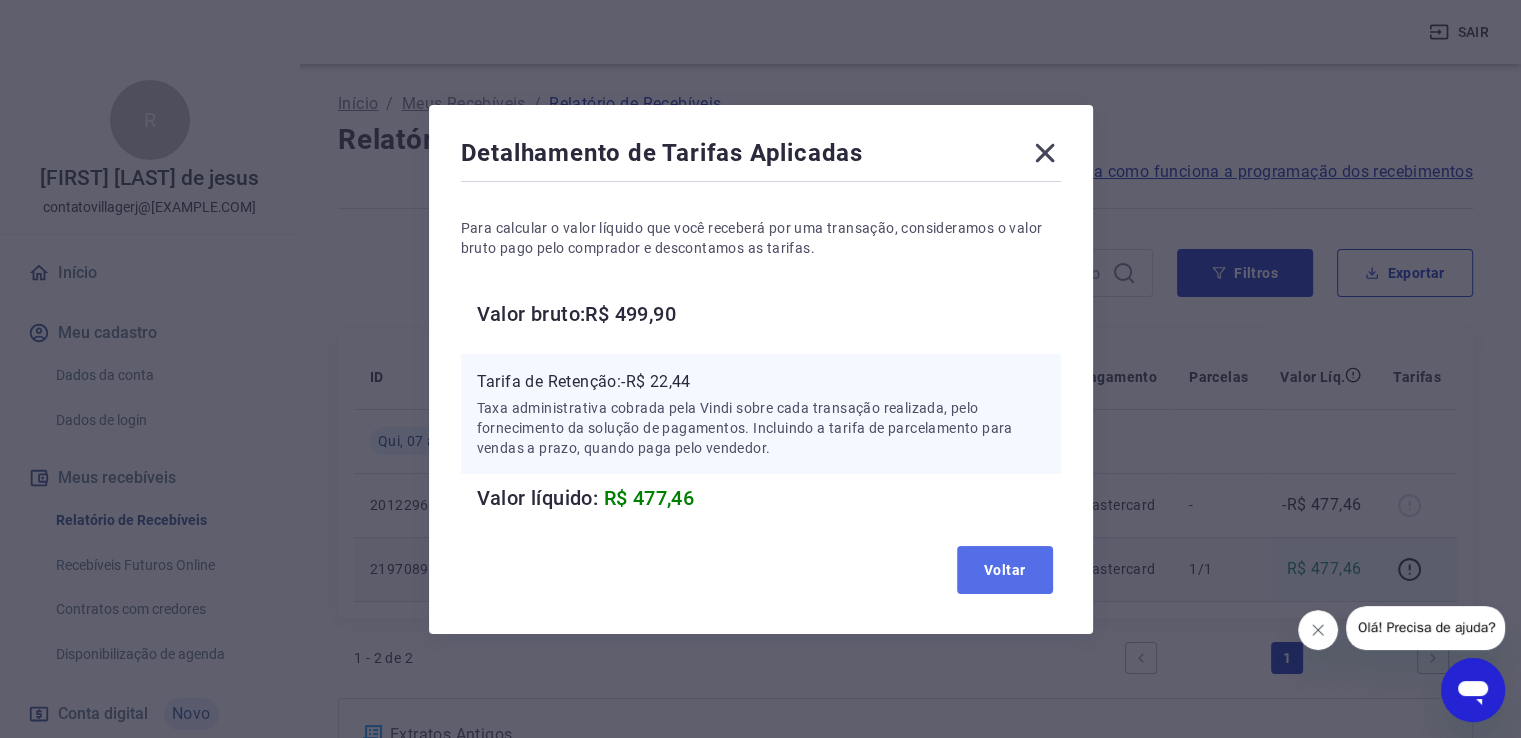 click on "Voltar" at bounding box center (1005, 570) 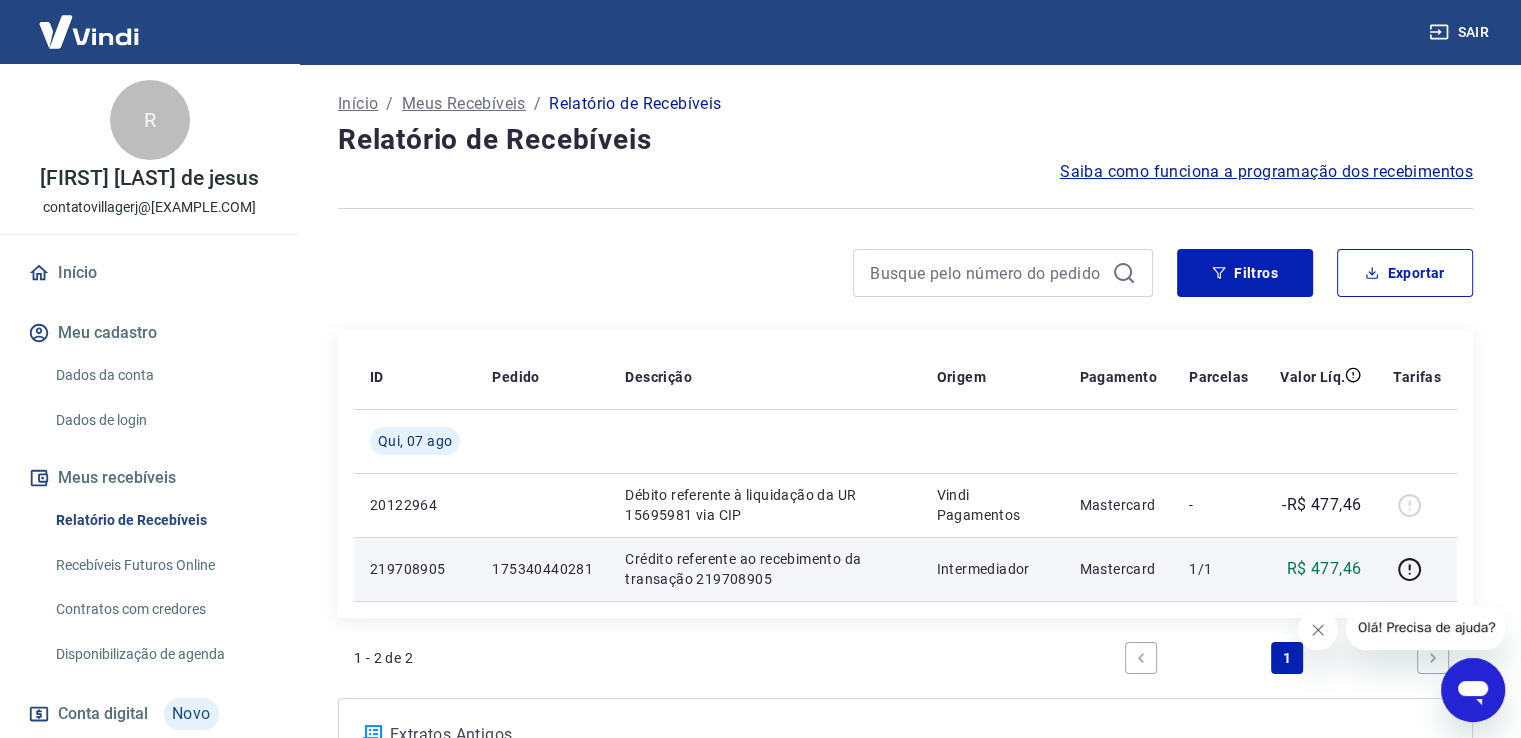 click on "ID Pedido Descrição Origem Pagamento Parcelas Valor Líq. Tarifas Qui, 07 ago 20122964 Débito referente à liquidação da UR 15695981 via CIP Vindi Pagamentos Mastercard - -R$ 477,46 219708905 175340440281 Crédito referente ao recebimento da transação 219708905 Intermediador Mastercard 1/1 R$ 477,46" at bounding box center [905, 473] 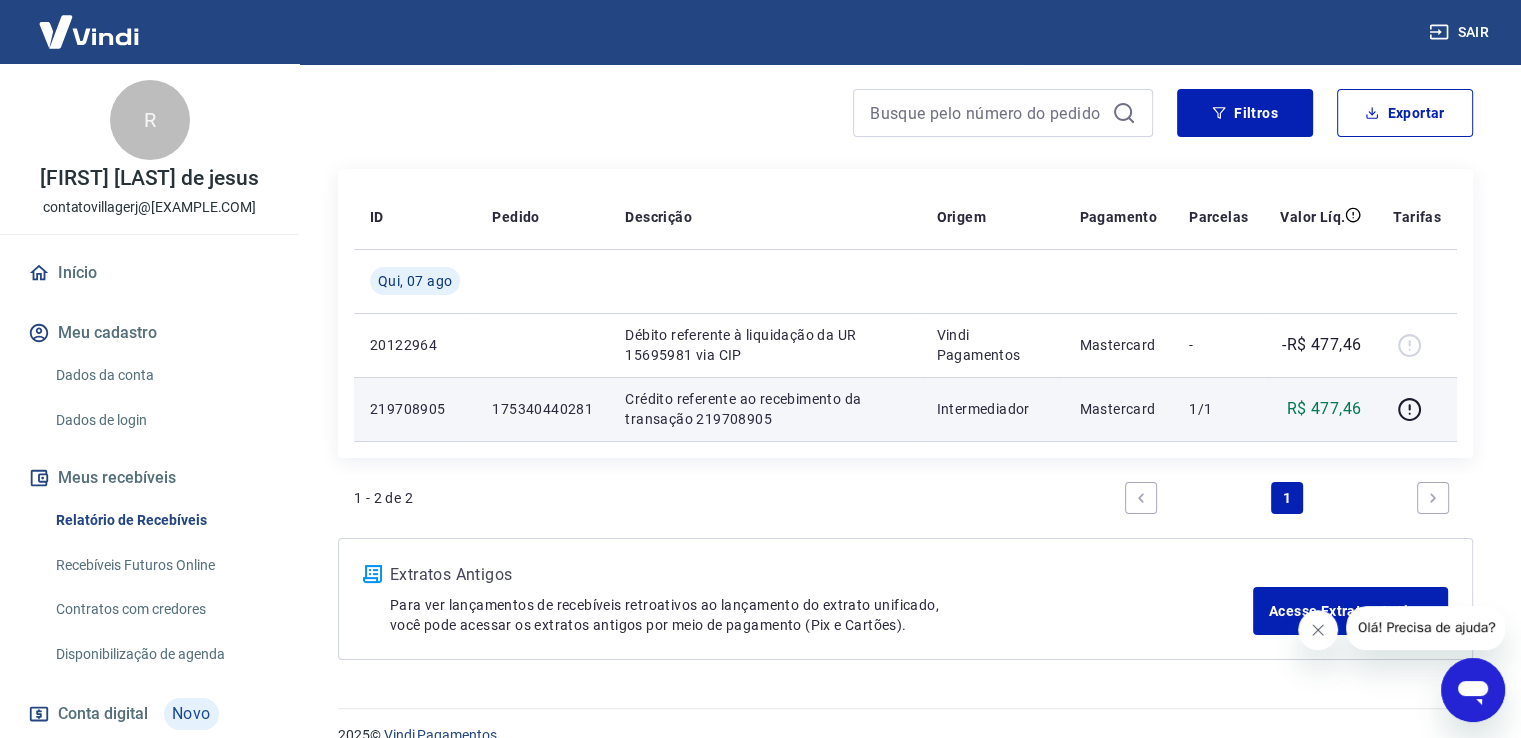 scroll, scrollTop: 191, scrollLeft: 0, axis: vertical 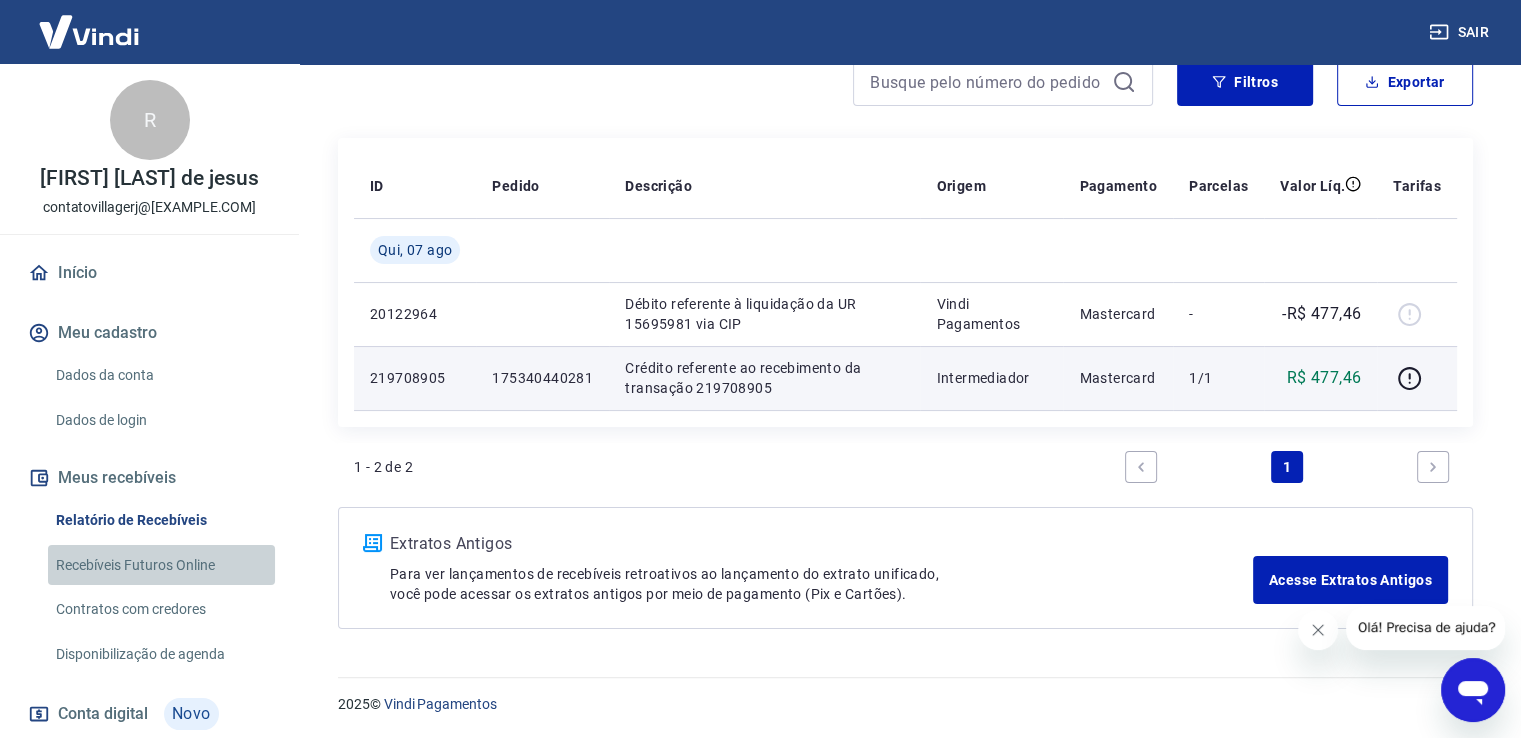 click on "Recebíveis Futuros Online" at bounding box center (161, 565) 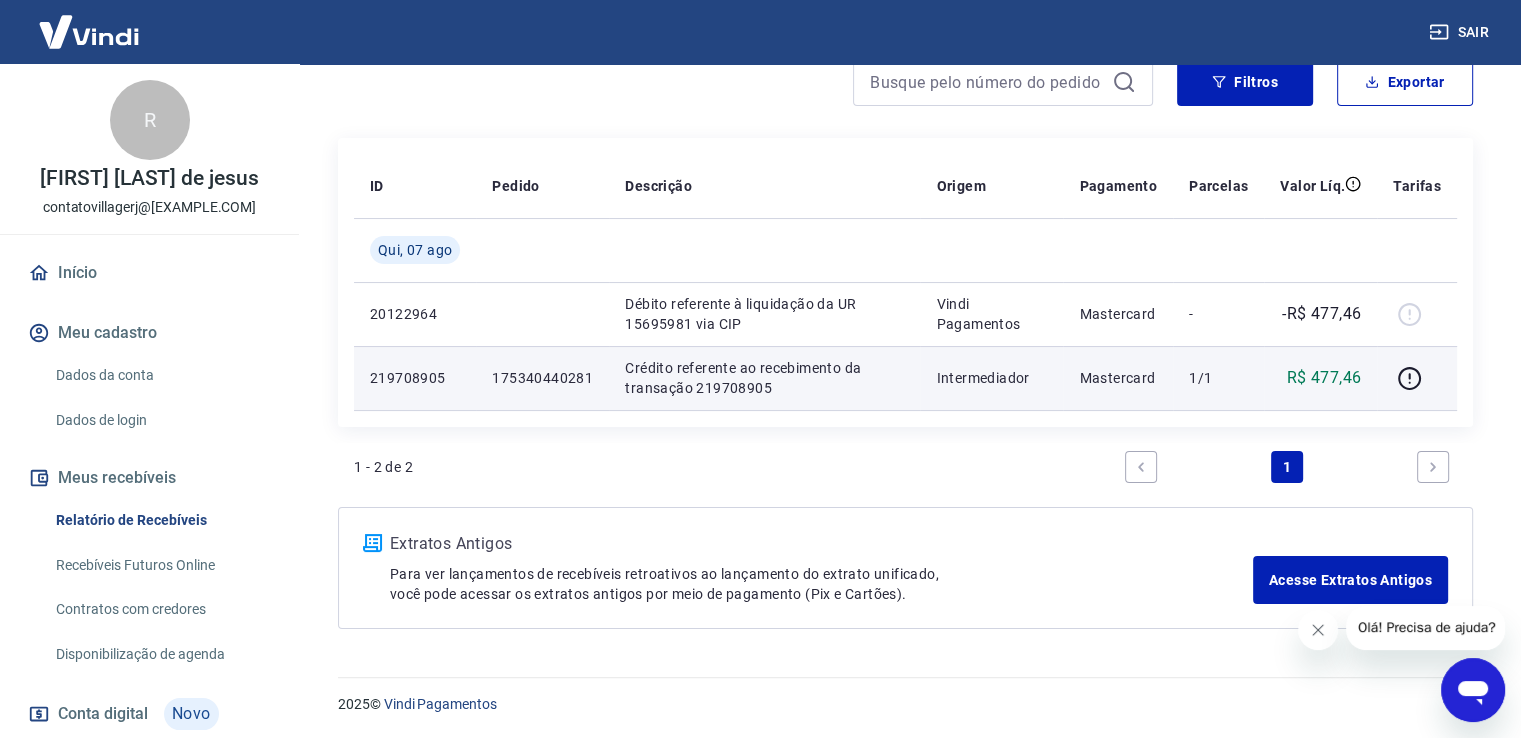 scroll, scrollTop: 141, scrollLeft: 0, axis: vertical 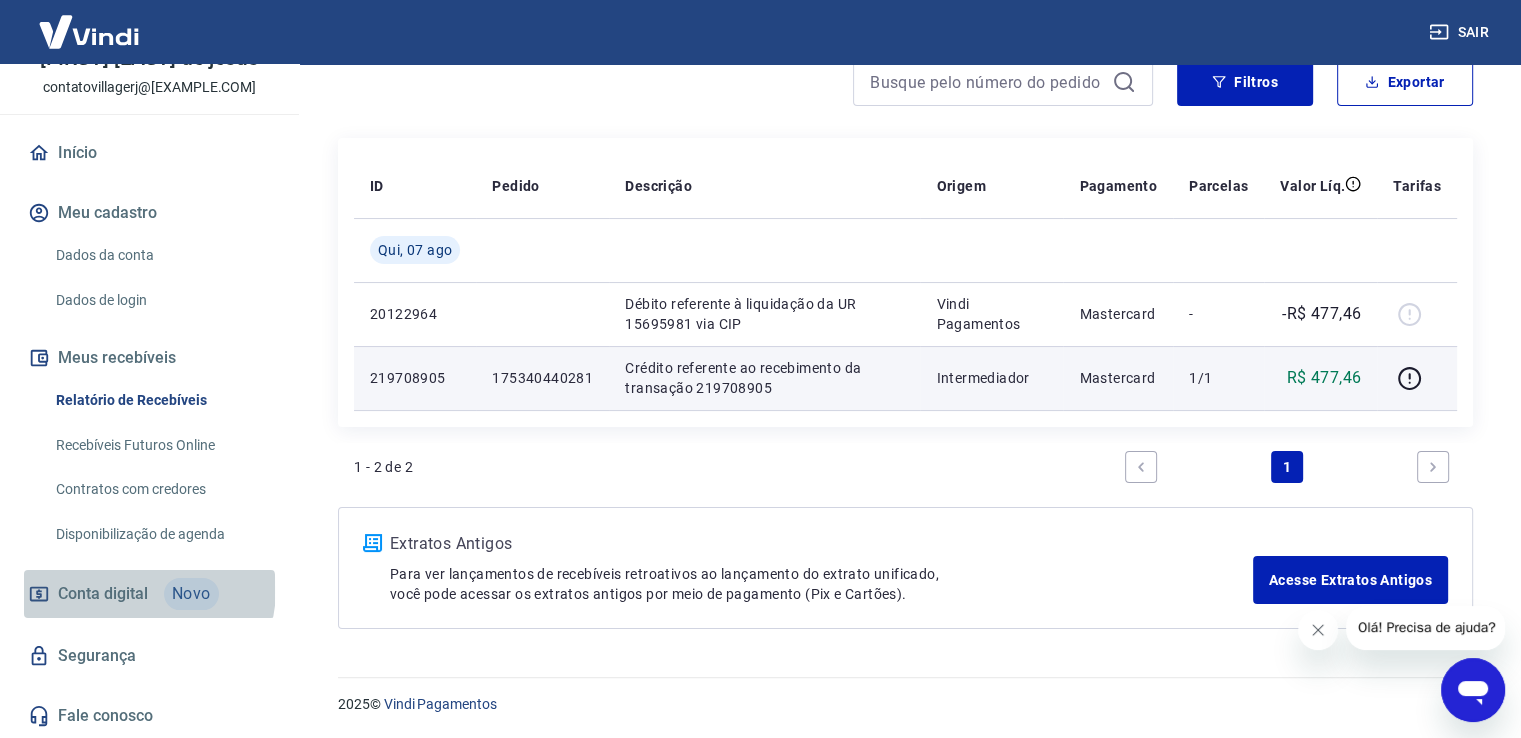 click on "Conta digital" at bounding box center (103, 594) 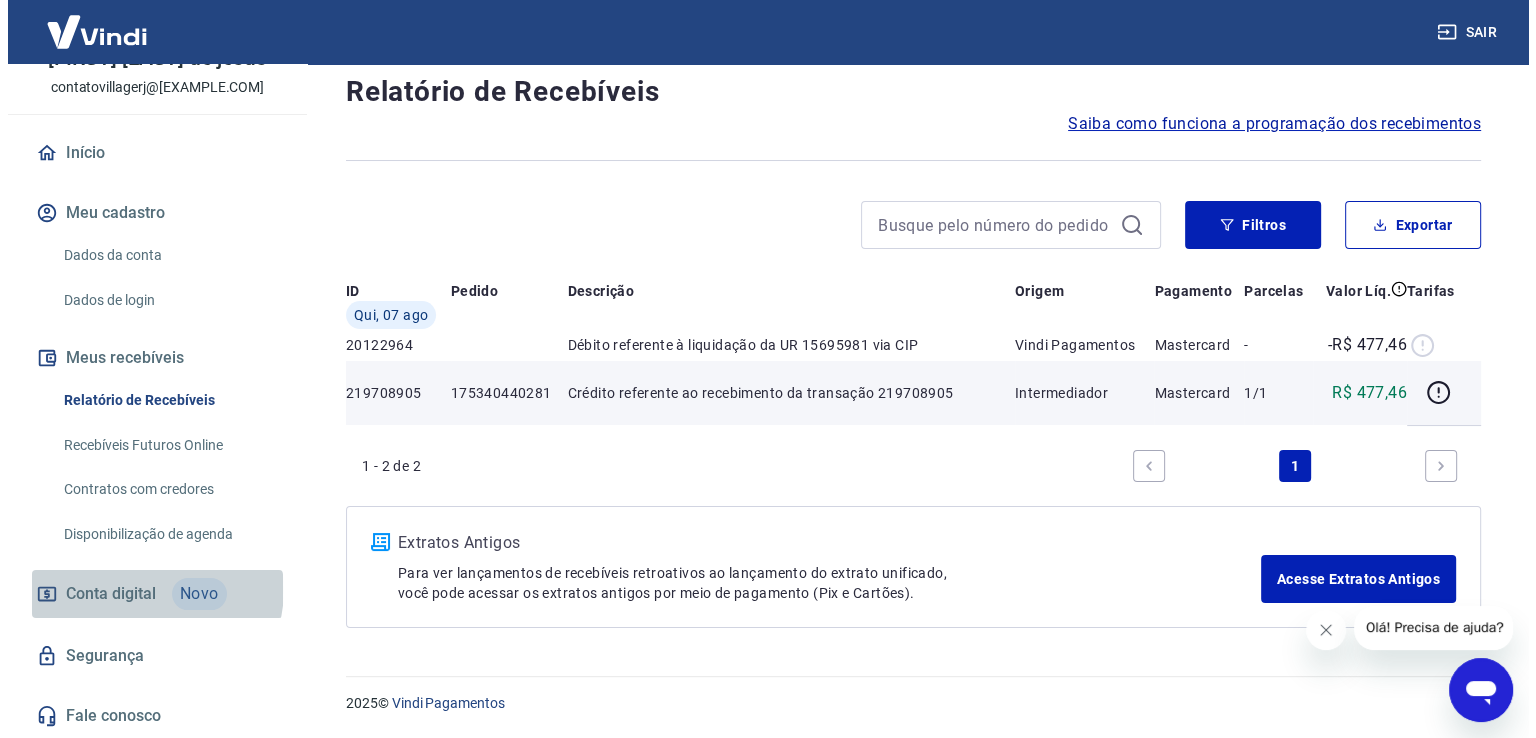 scroll, scrollTop: 0, scrollLeft: 0, axis: both 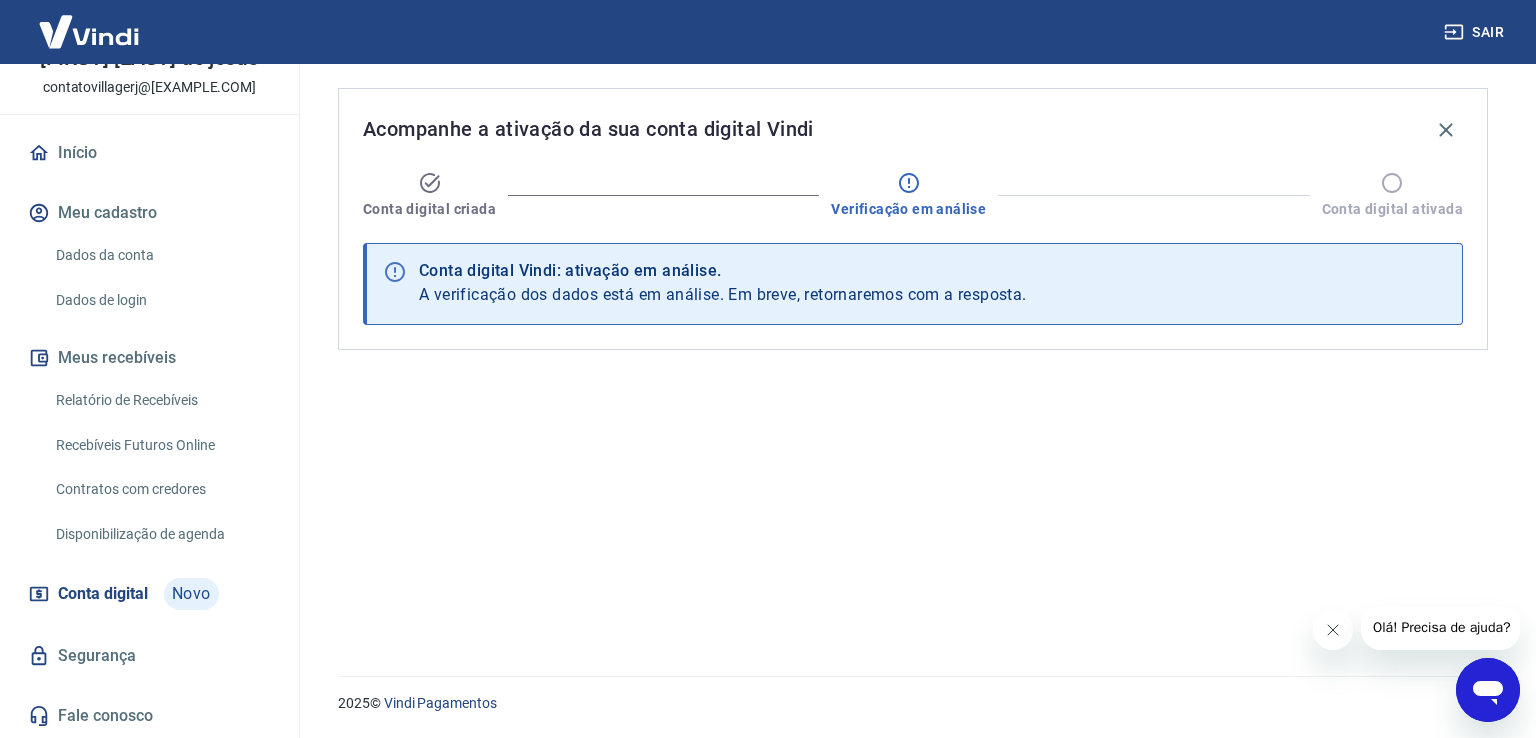click on "Início Meu cadastro Dados da conta Dados de login Meus recebíveis Relatório de Recebíveis Recebíveis Futuros Online Contratos com credores Disponibilização de agenda Conta digital Novo Segurança Fale conosco" at bounding box center (149, 434) 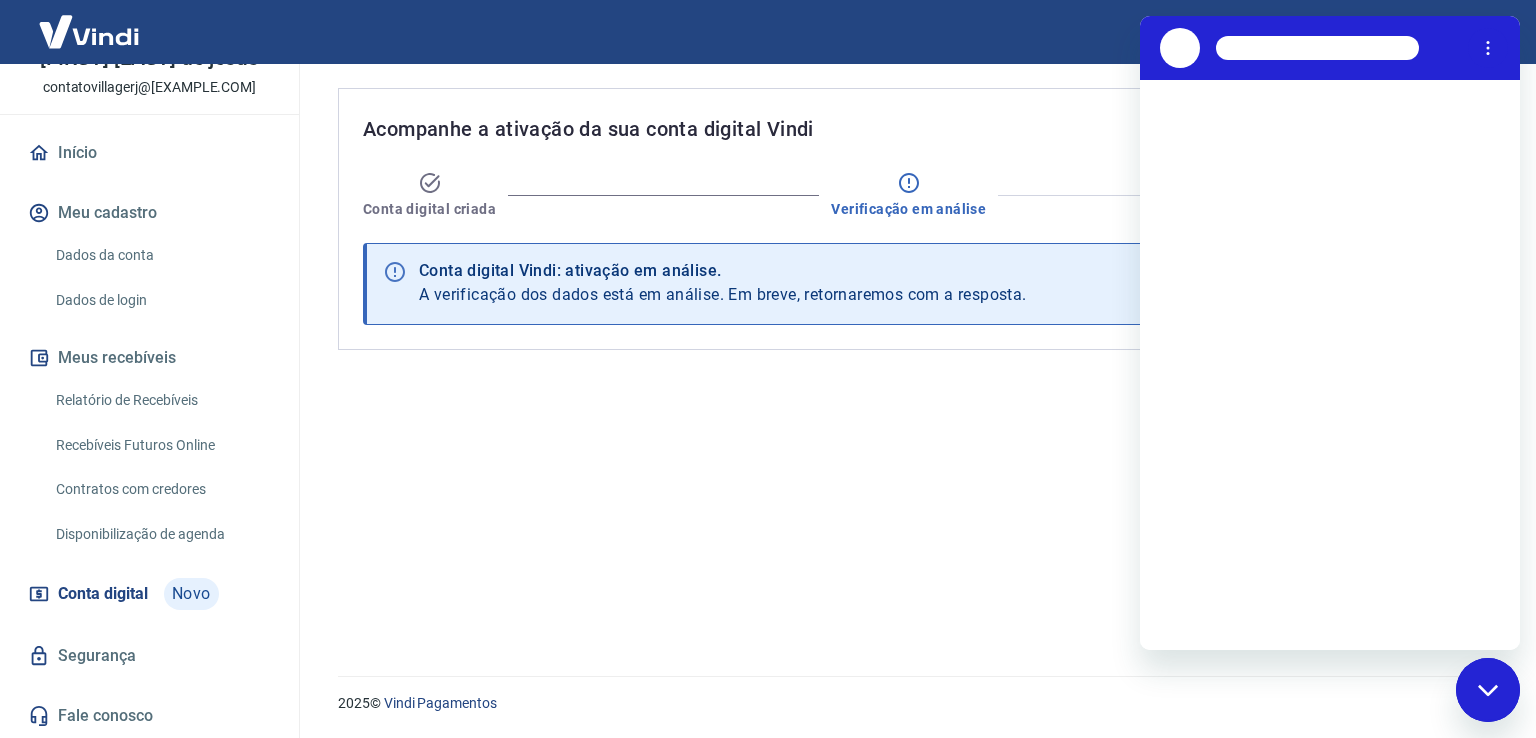 scroll, scrollTop: 0, scrollLeft: 0, axis: both 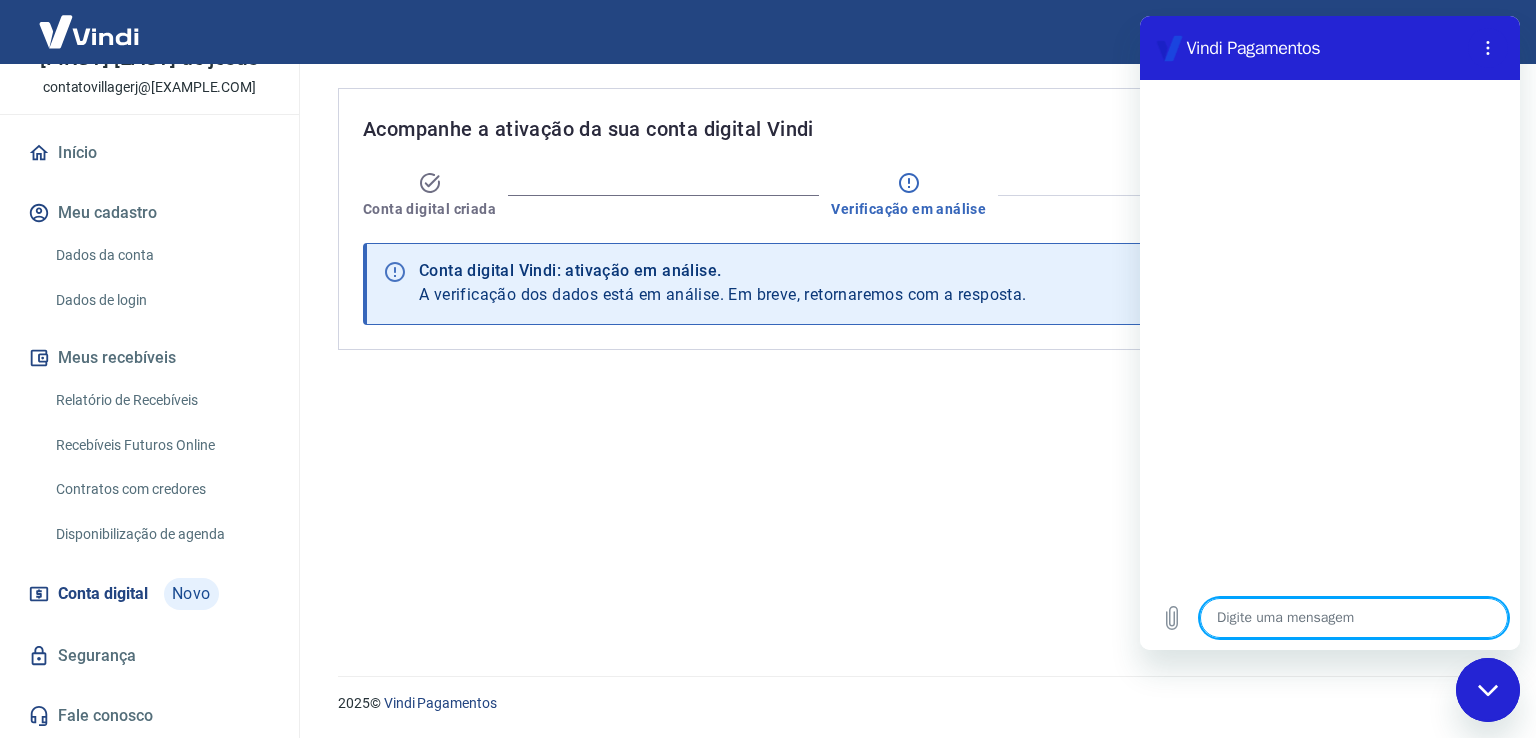 click at bounding box center [1354, 618] 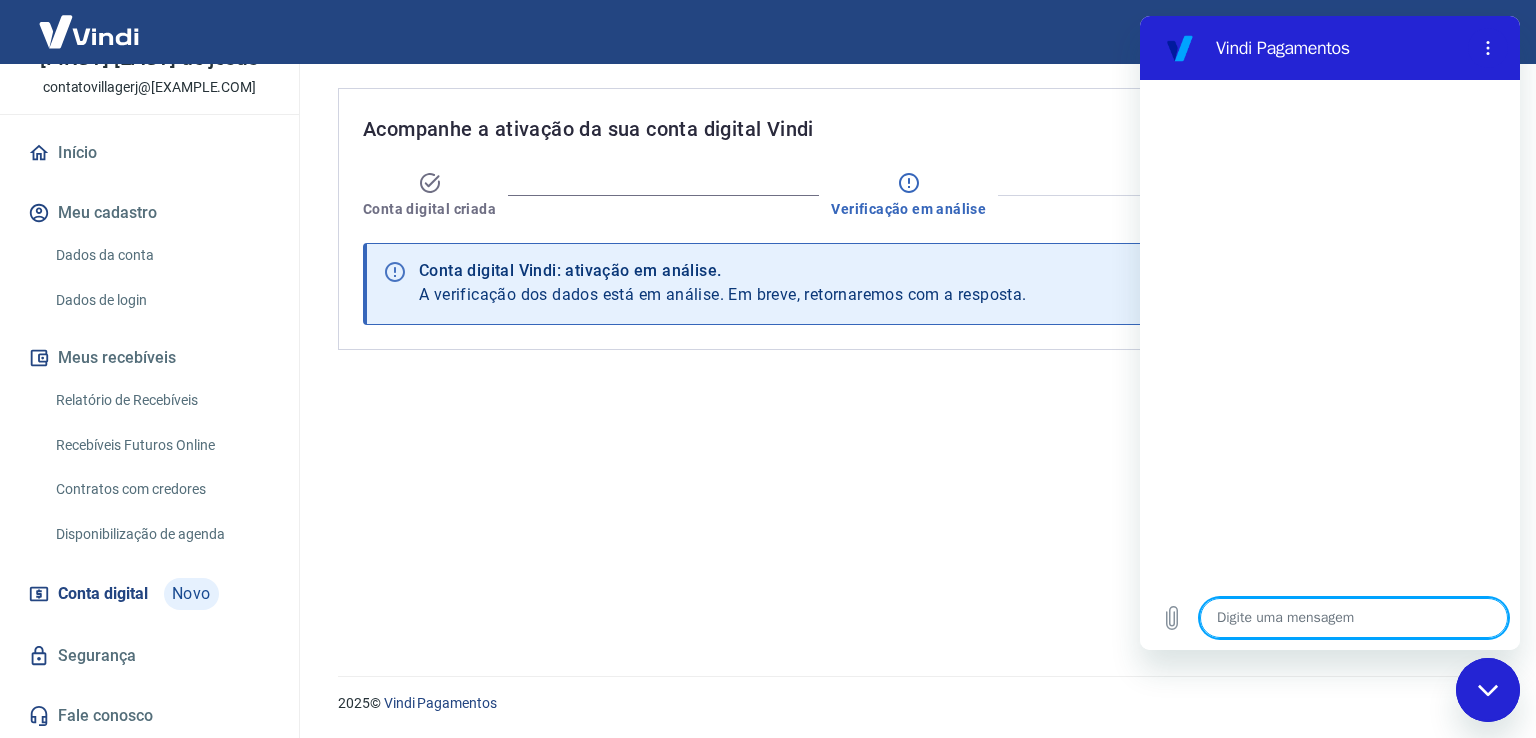 type on "f" 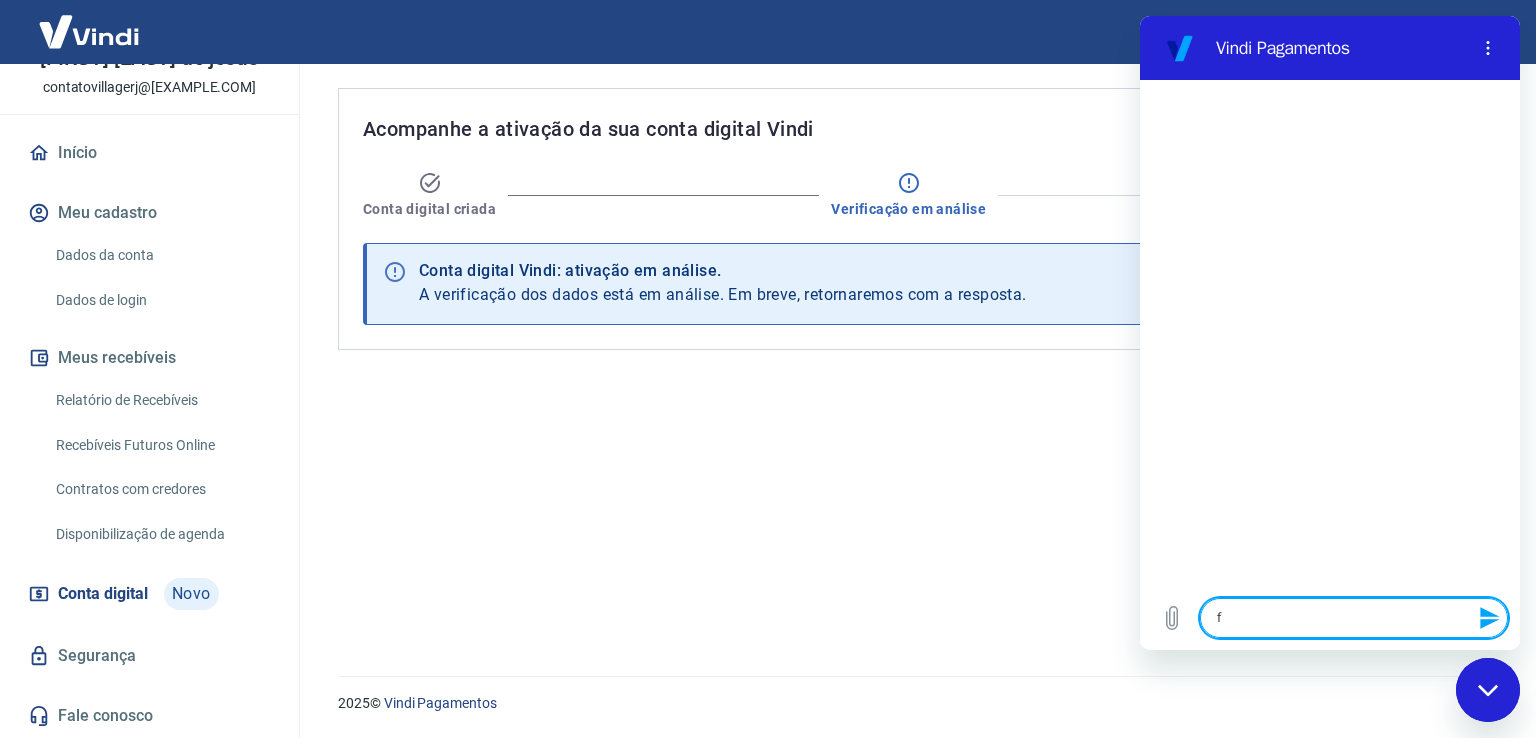type on "fa" 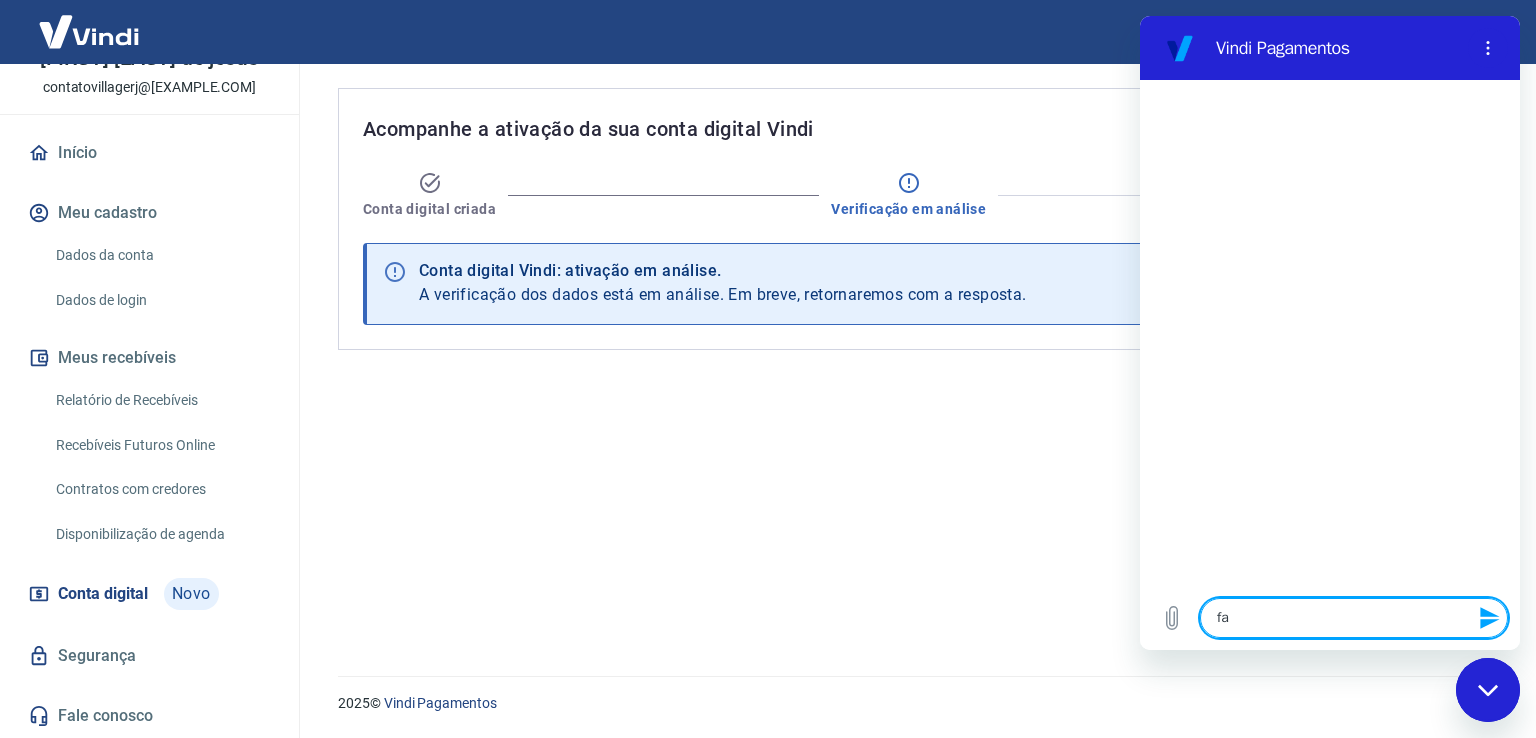 type on "fal" 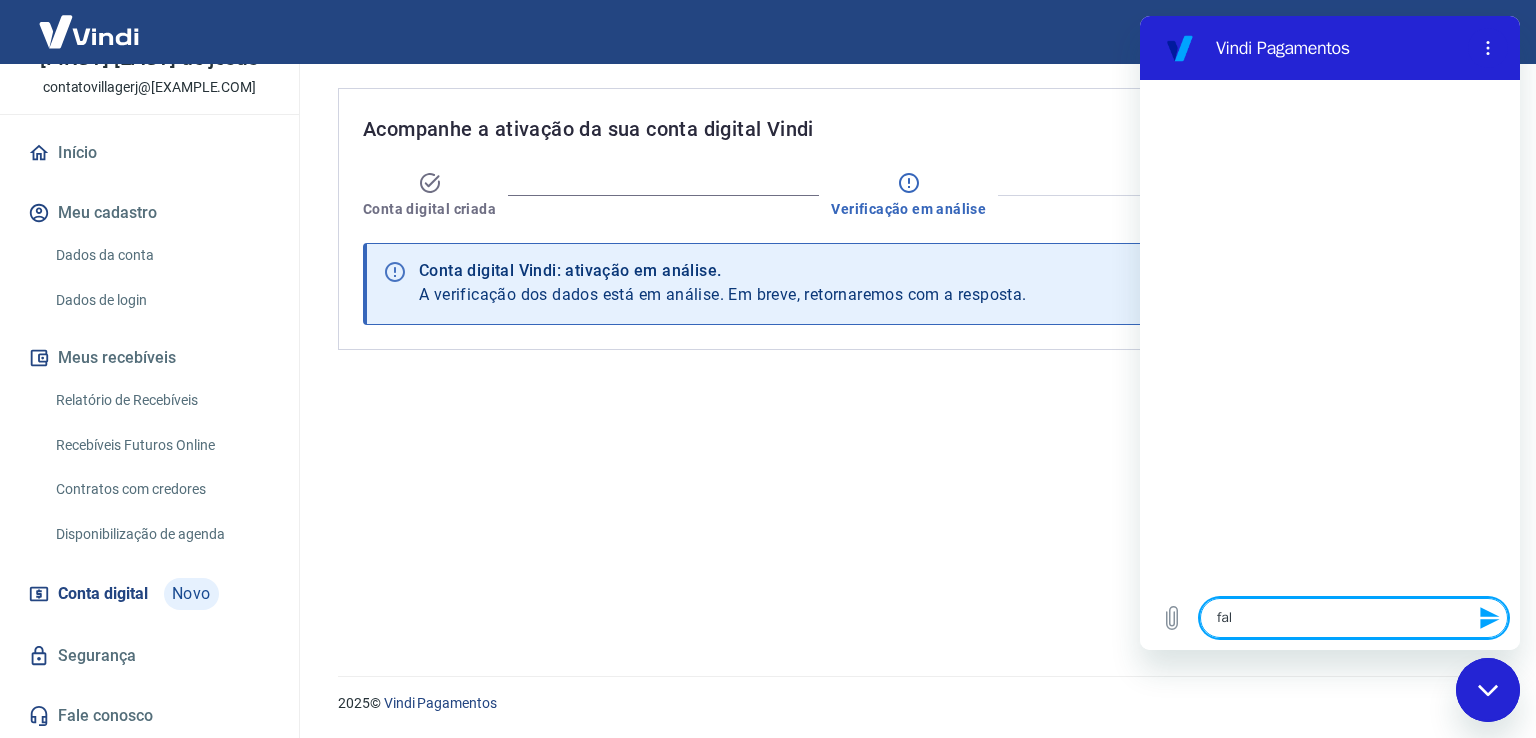 type on "fala" 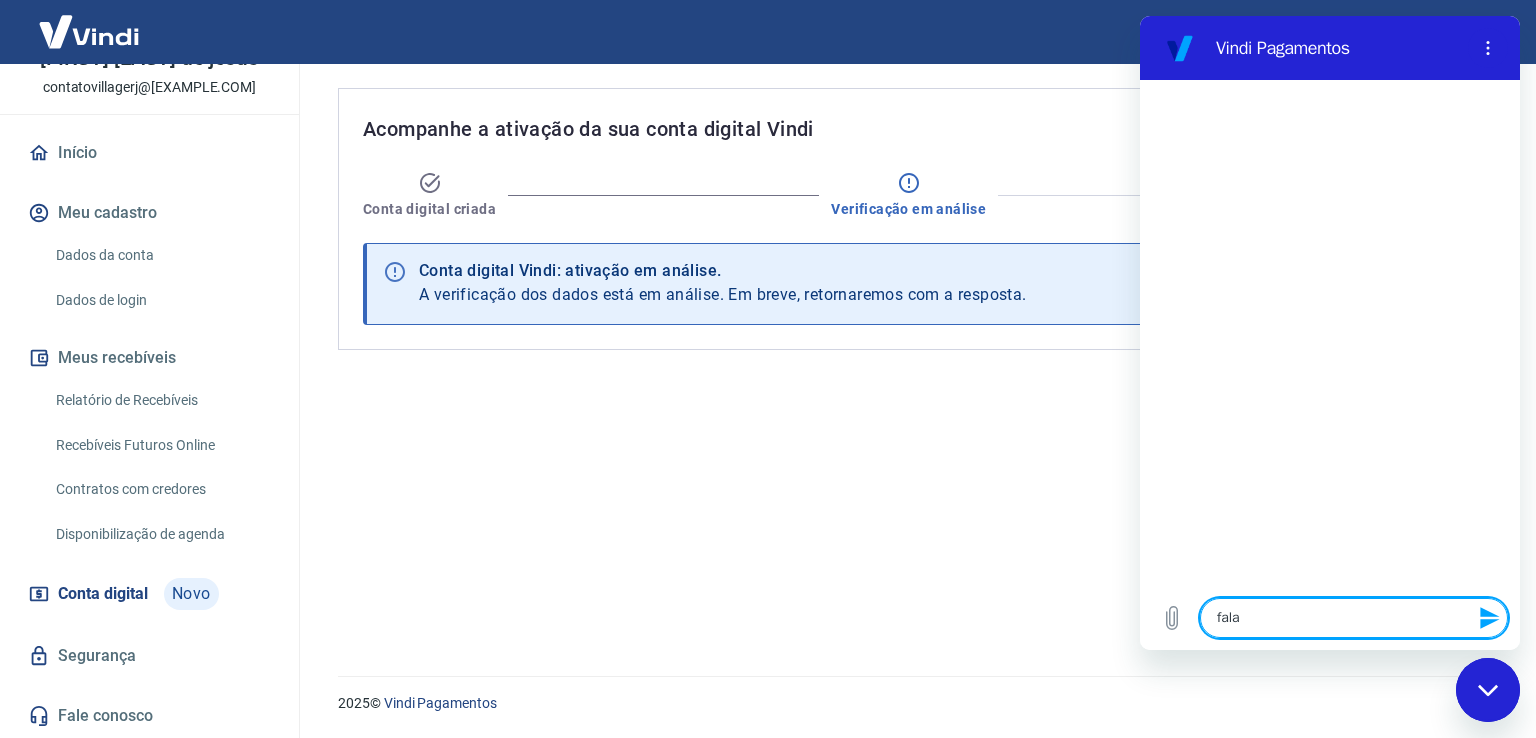type on "falar" 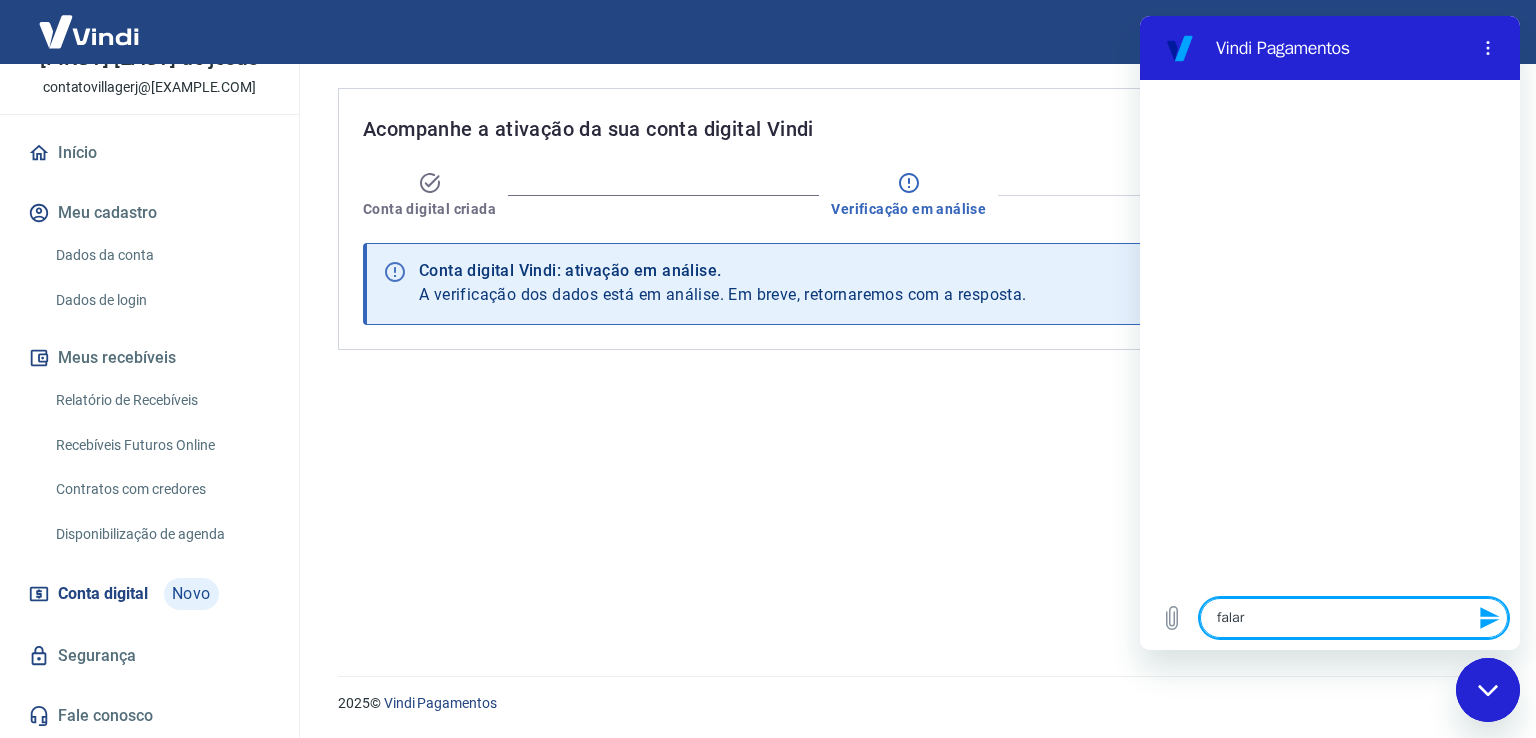 type on "falar" 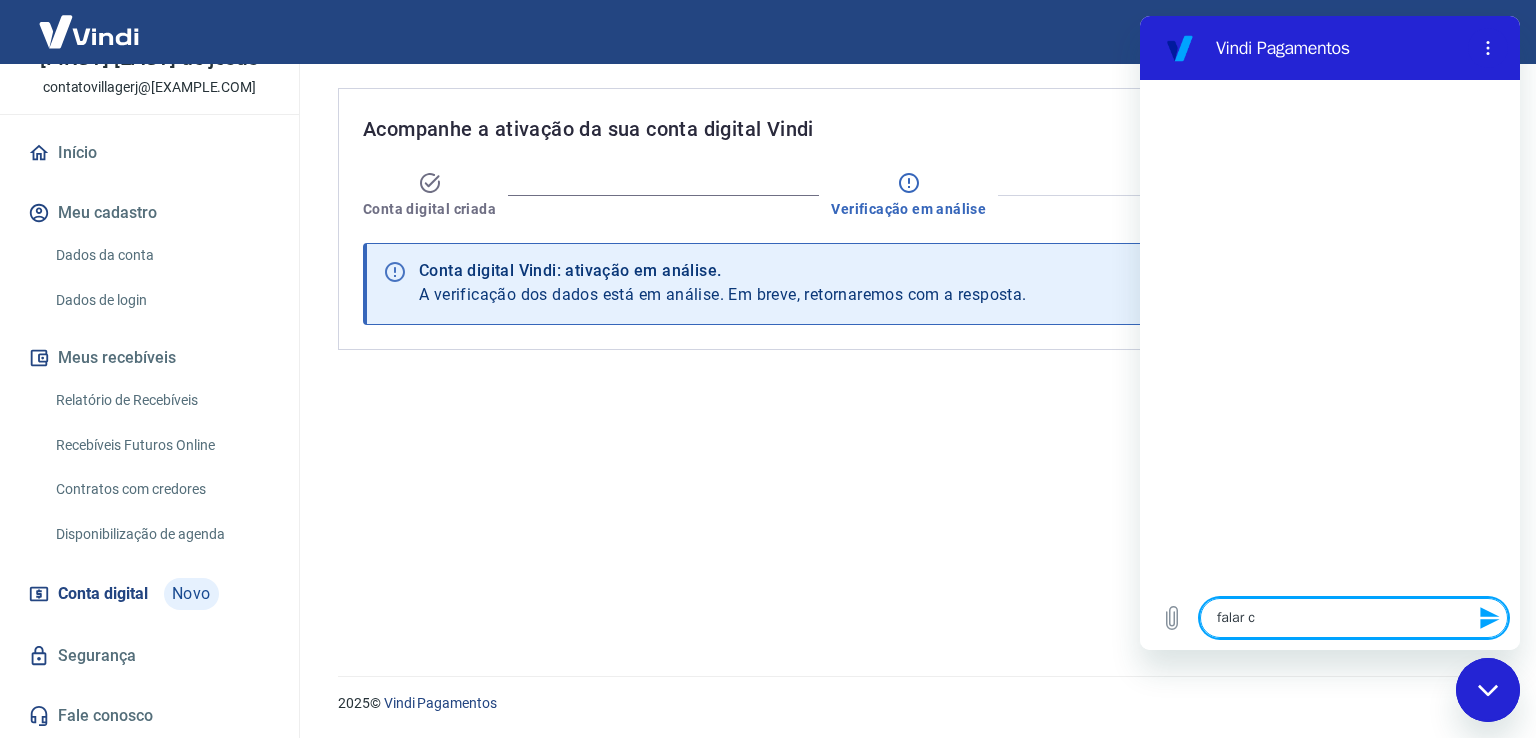 type on "falar co" 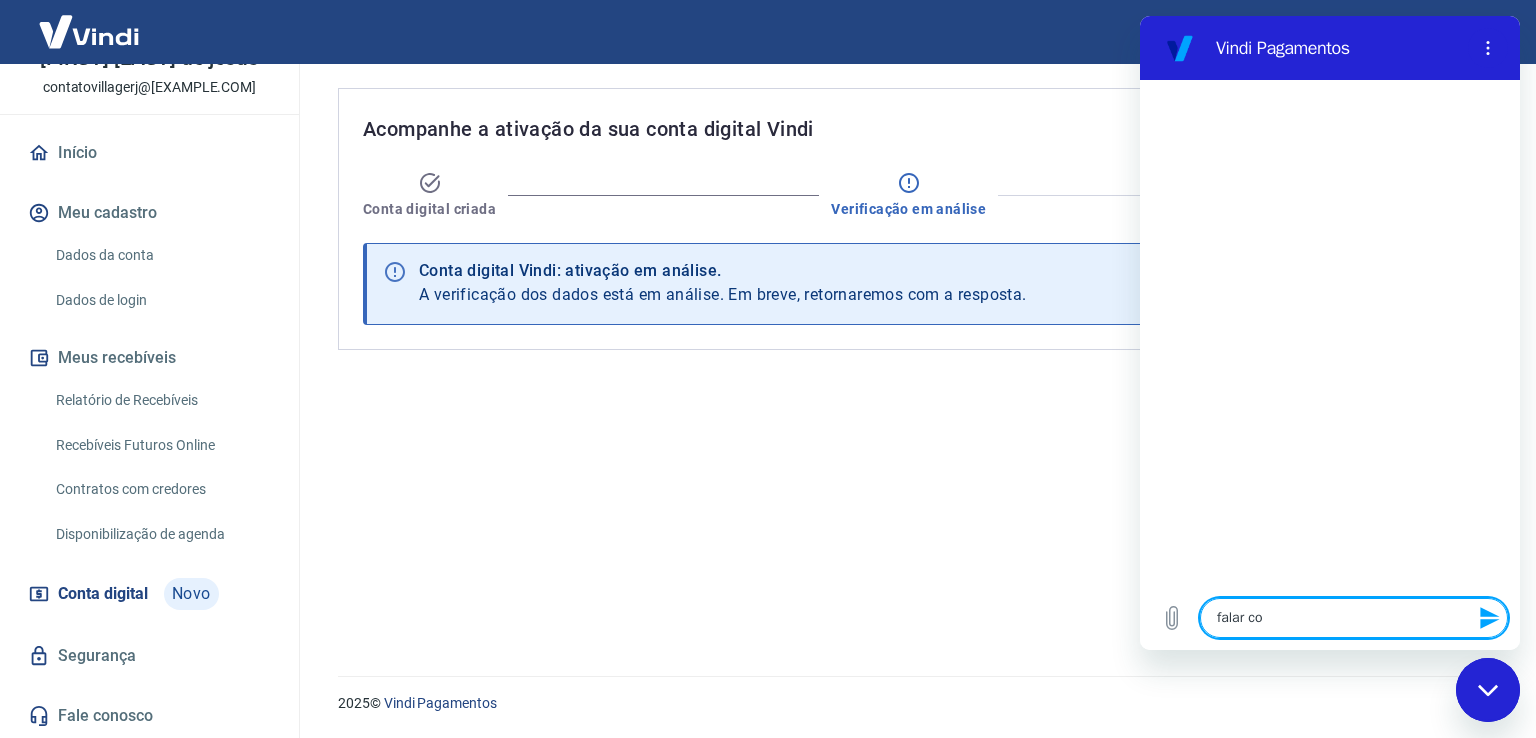 type on "falar com" 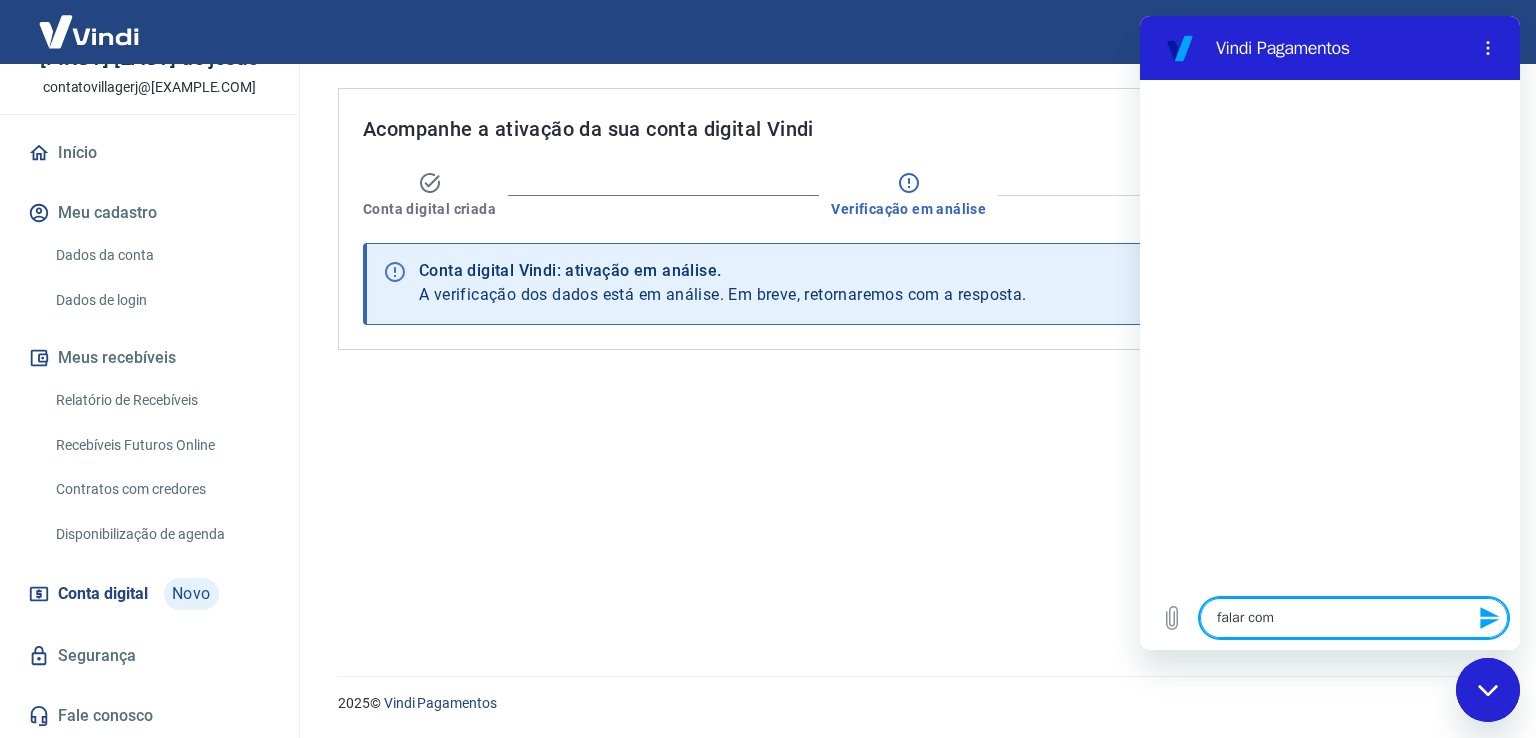 type on "falar com" 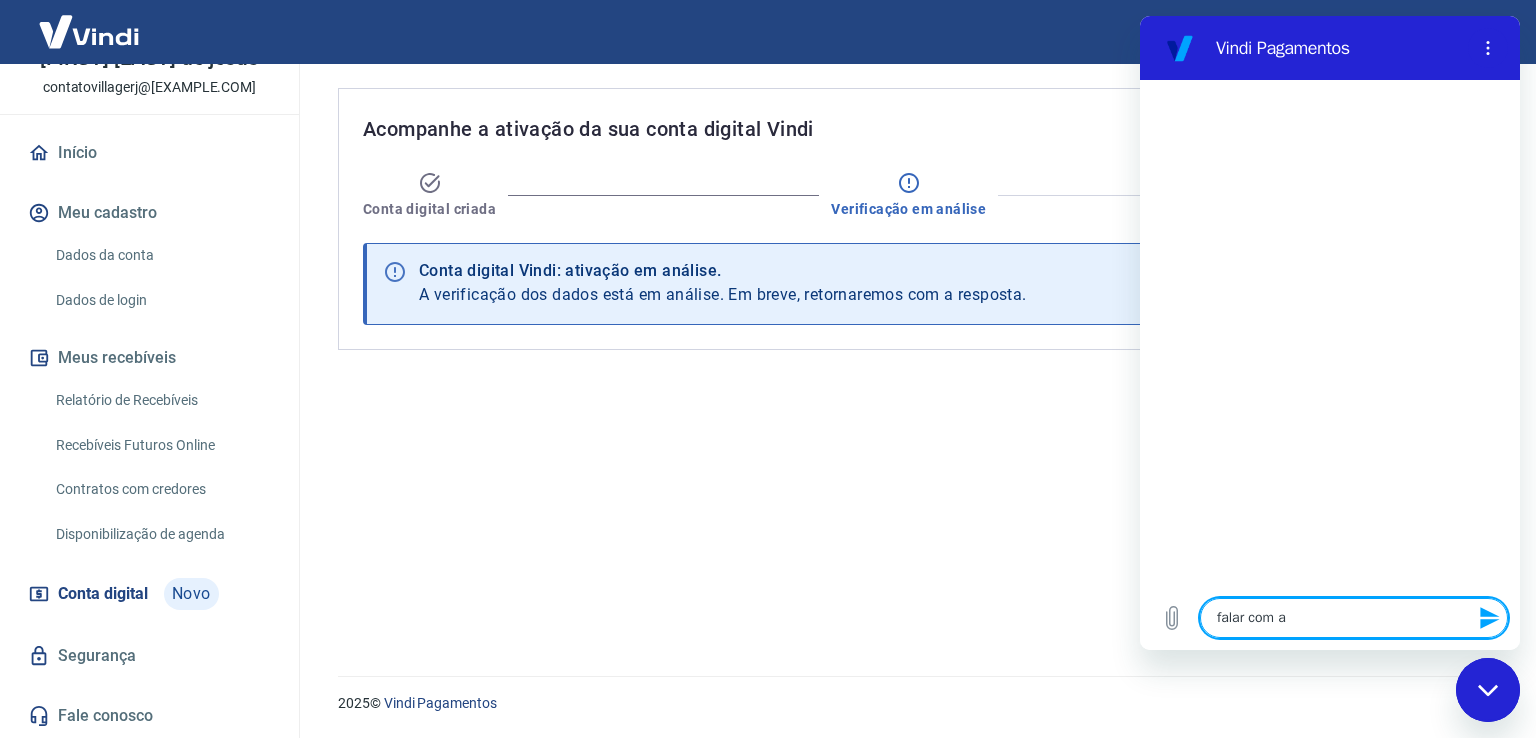 type on "falar com at" 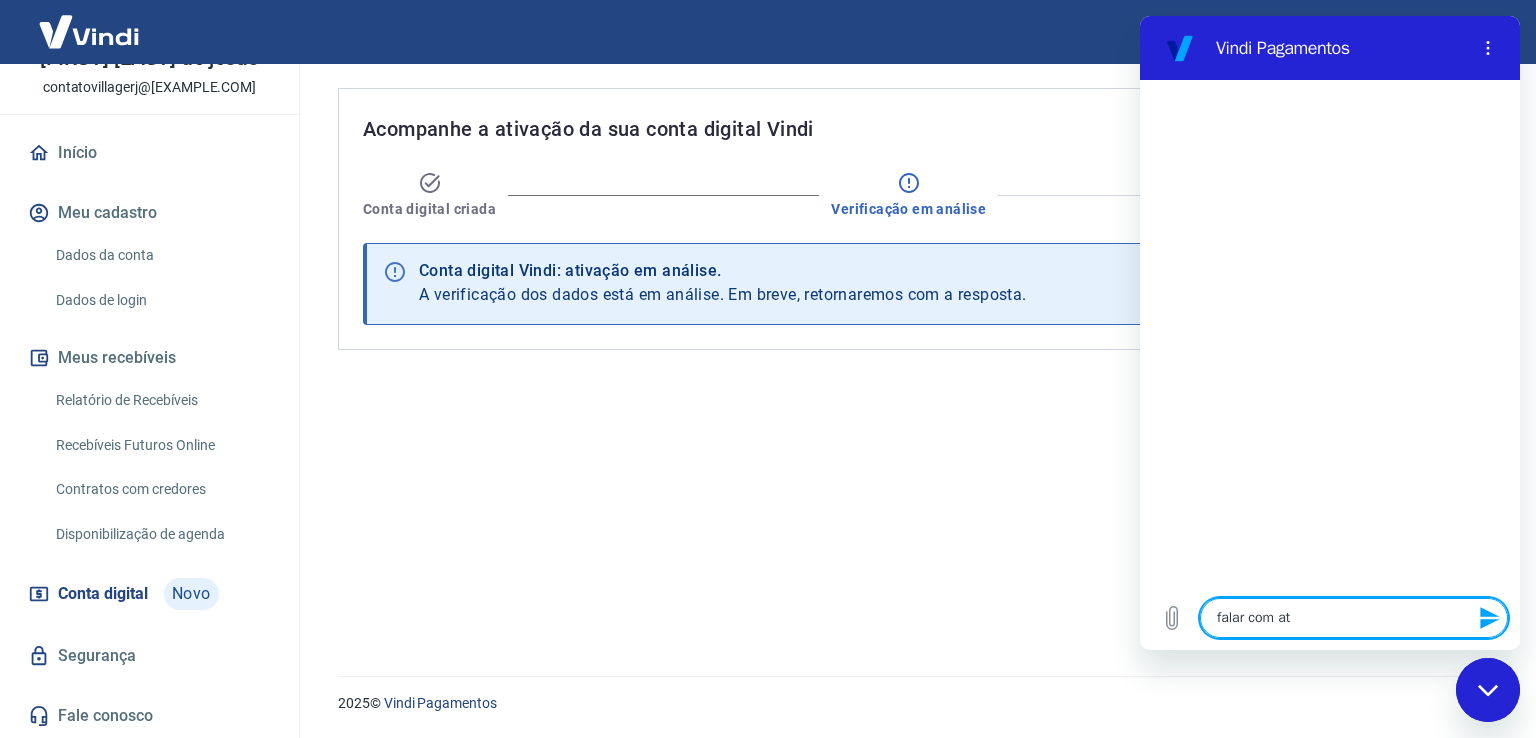 type on "falar com ate" 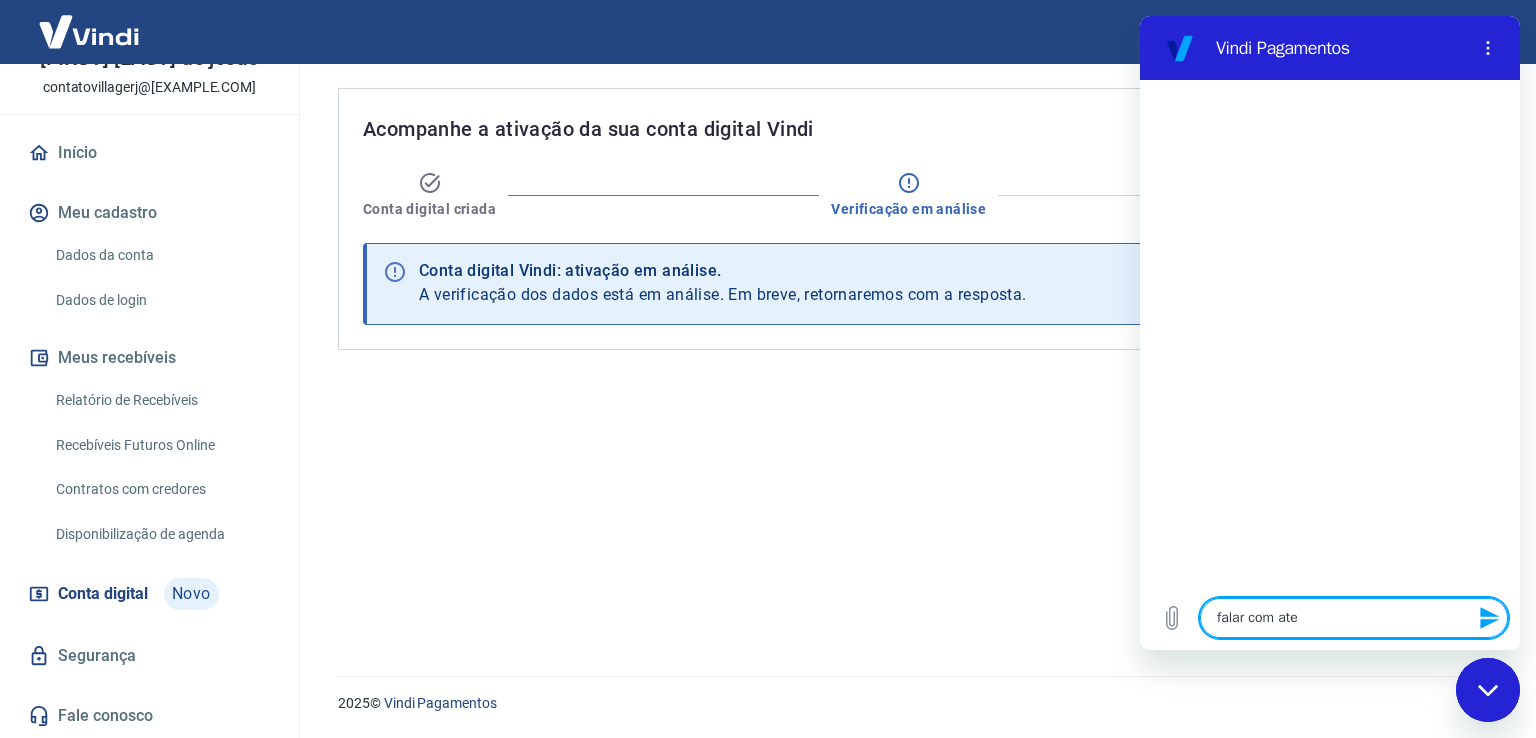 type on "falar com aten" 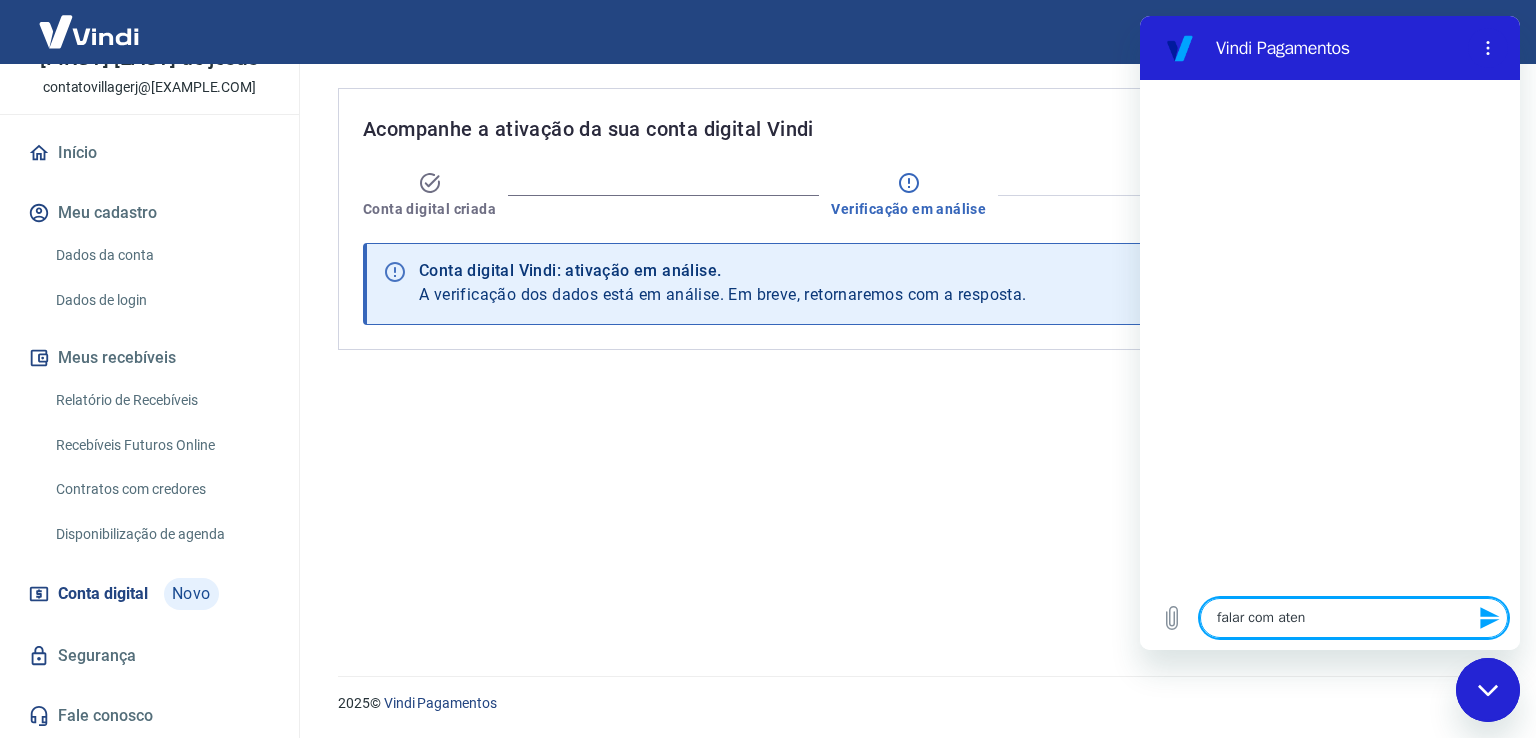 type on "falar com atend" 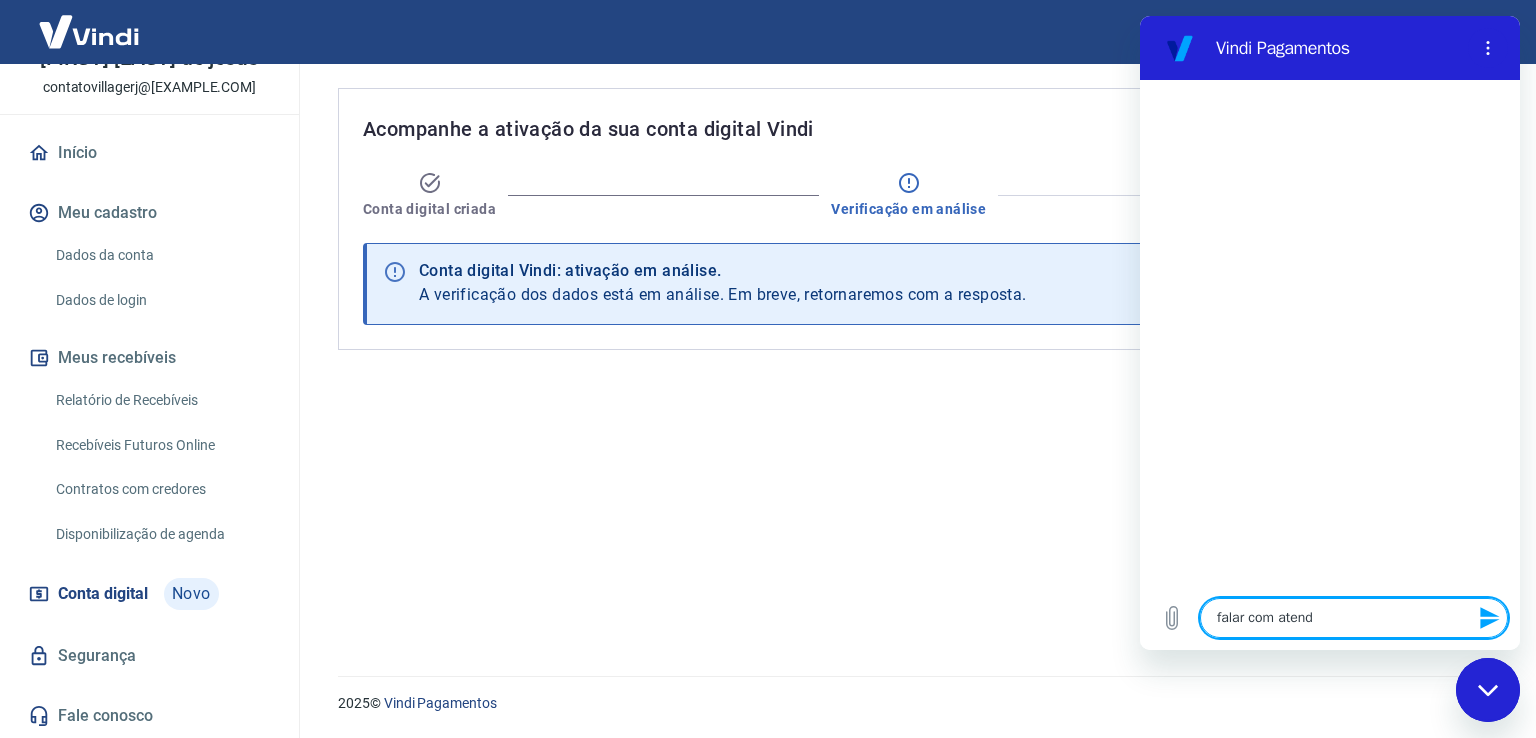 type on "falar com atende" 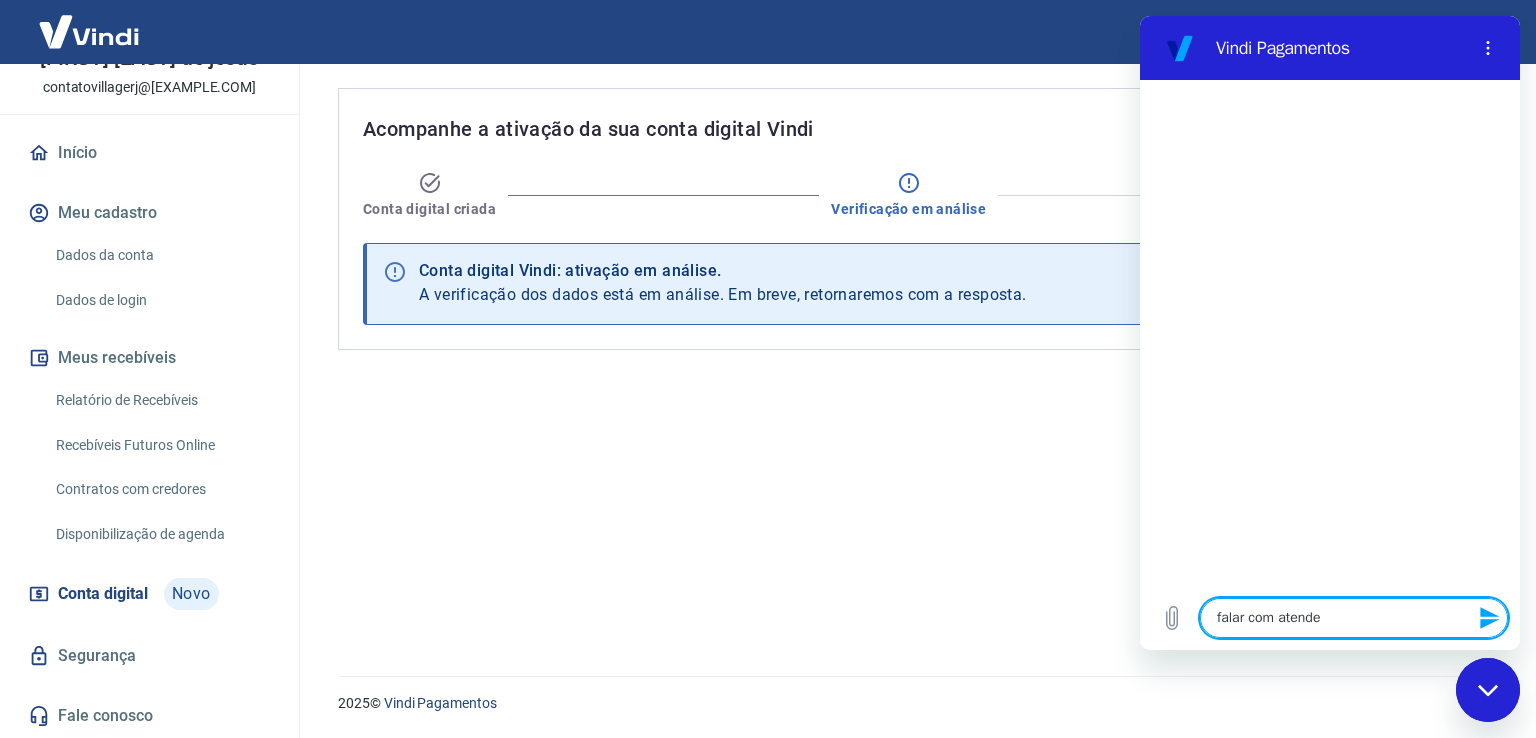 type on "falar com atenden" 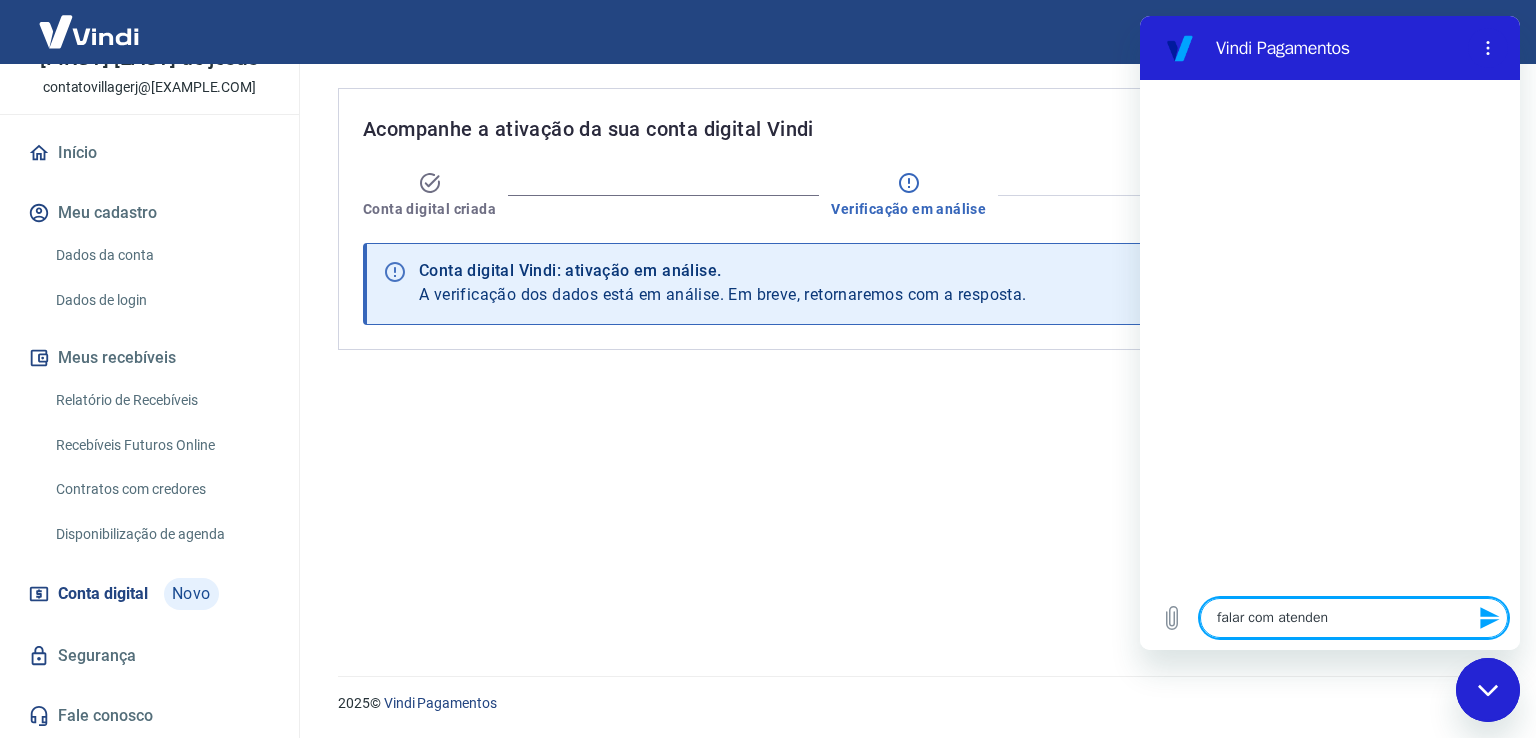 type on "falar com atendent" 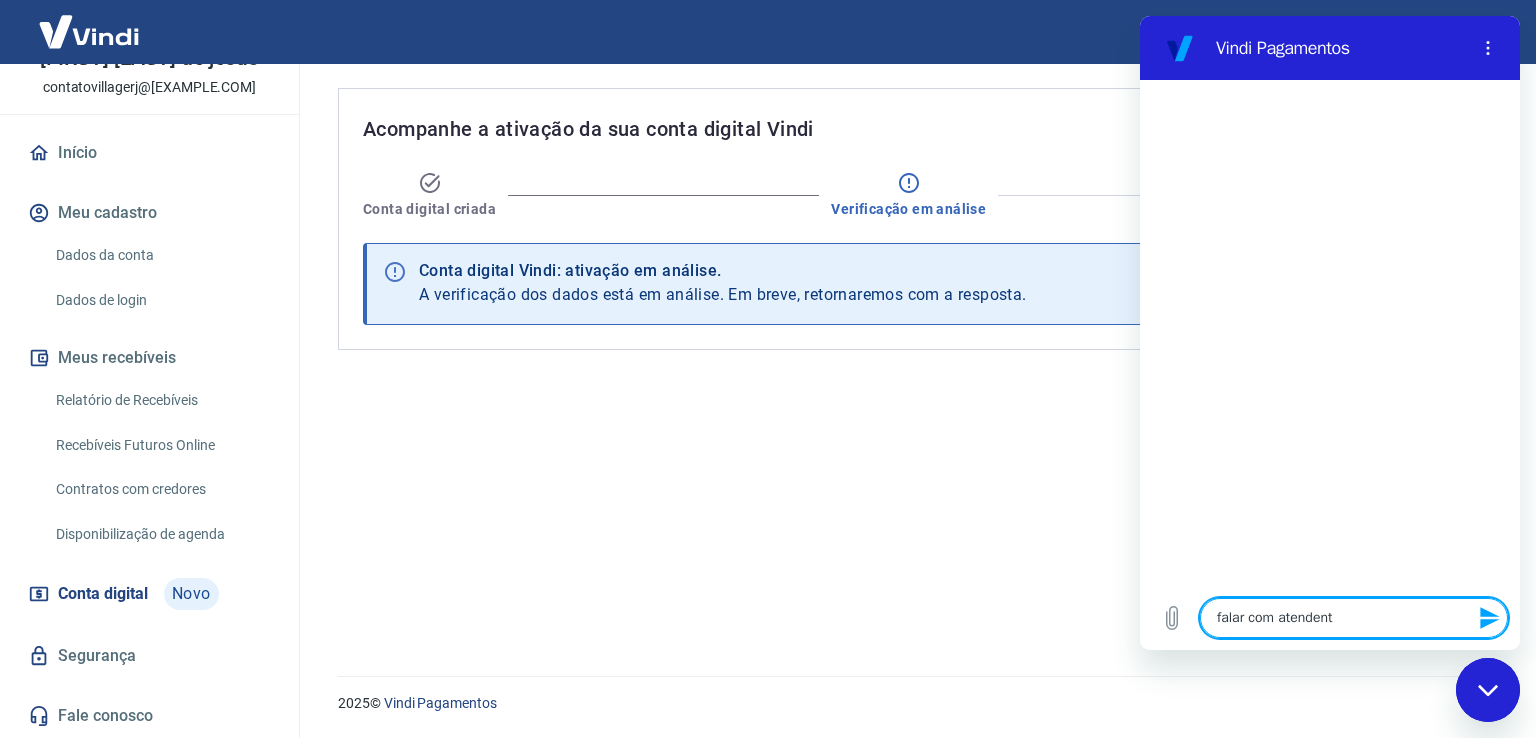 type on "falar com atendente" 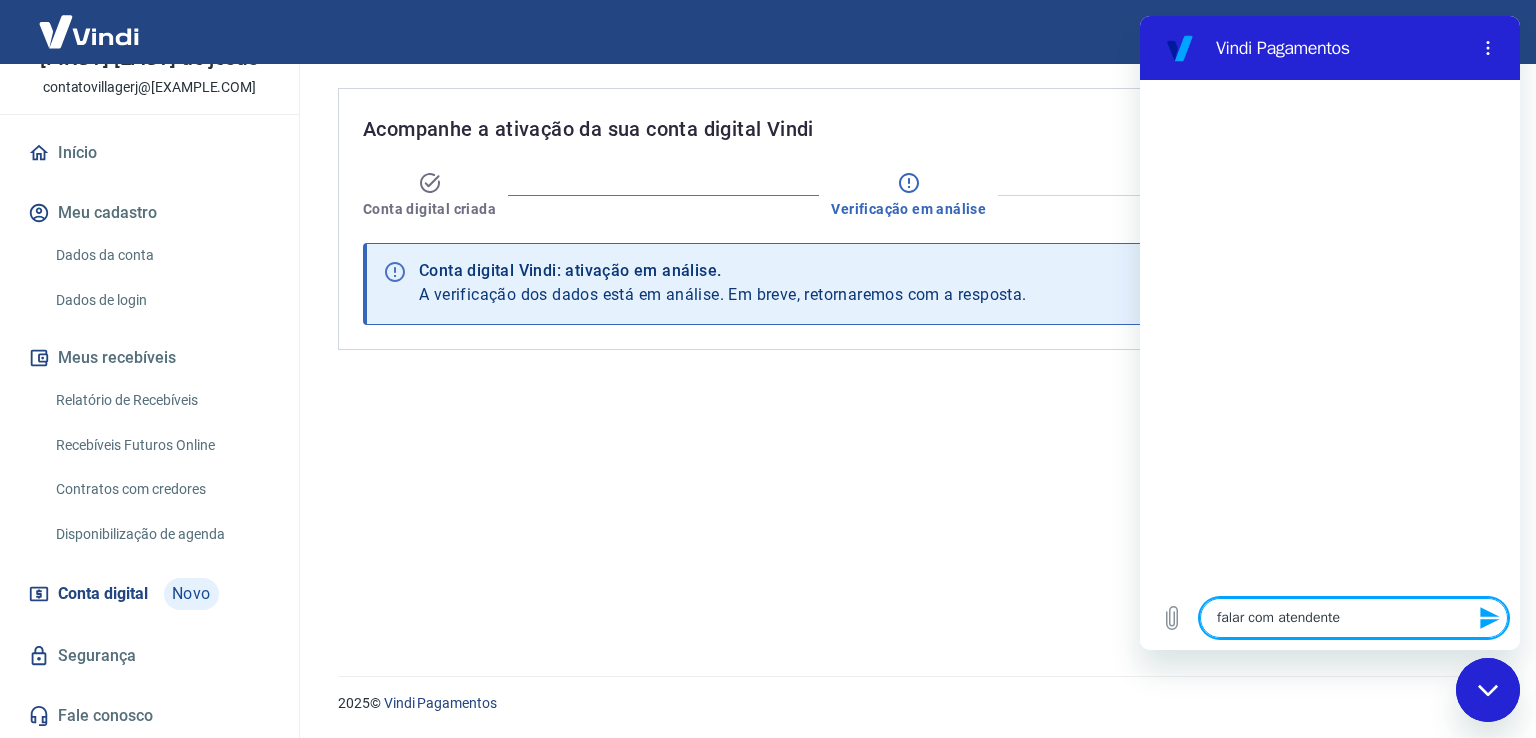 type 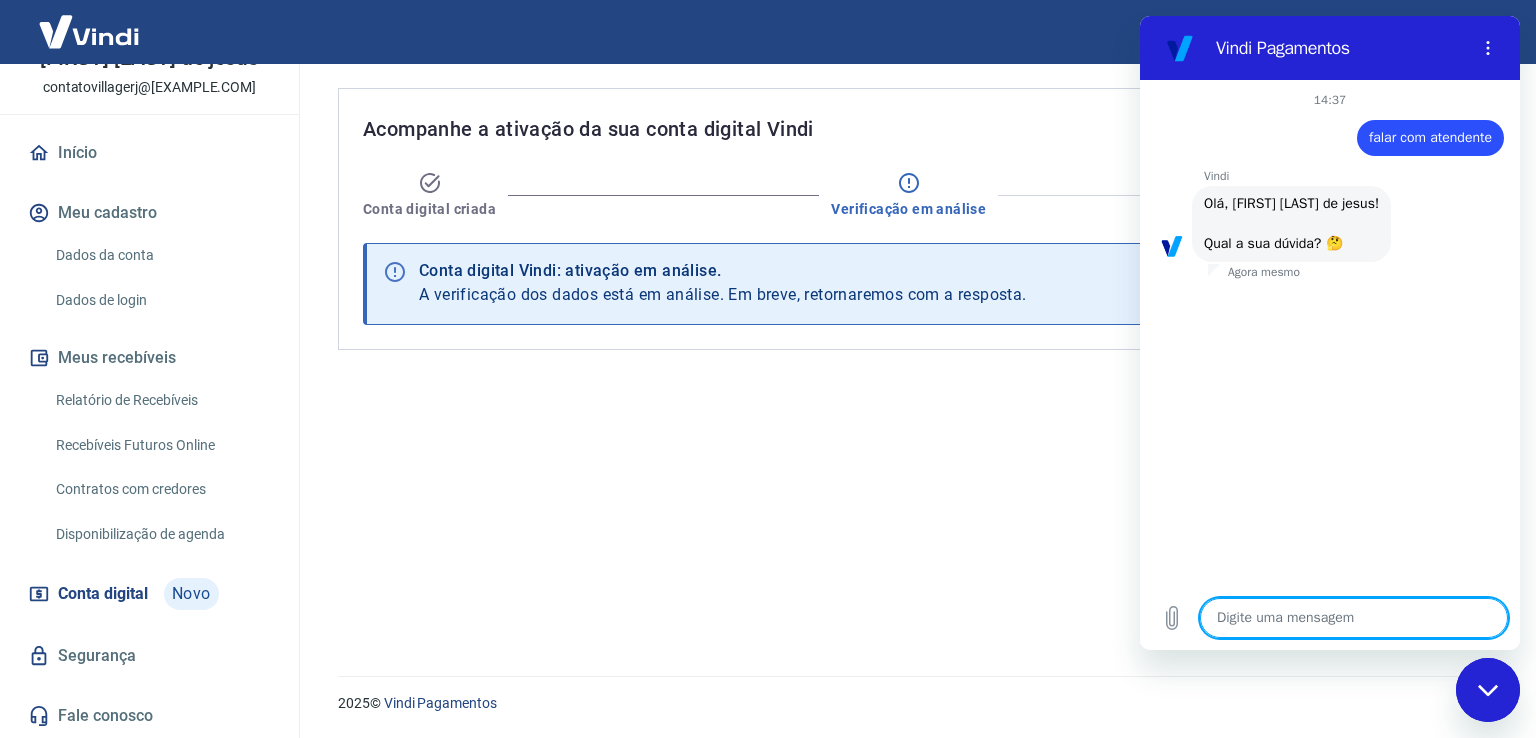 scroll, scrollTop: 64, scrollLeft: 0, axis: vertical 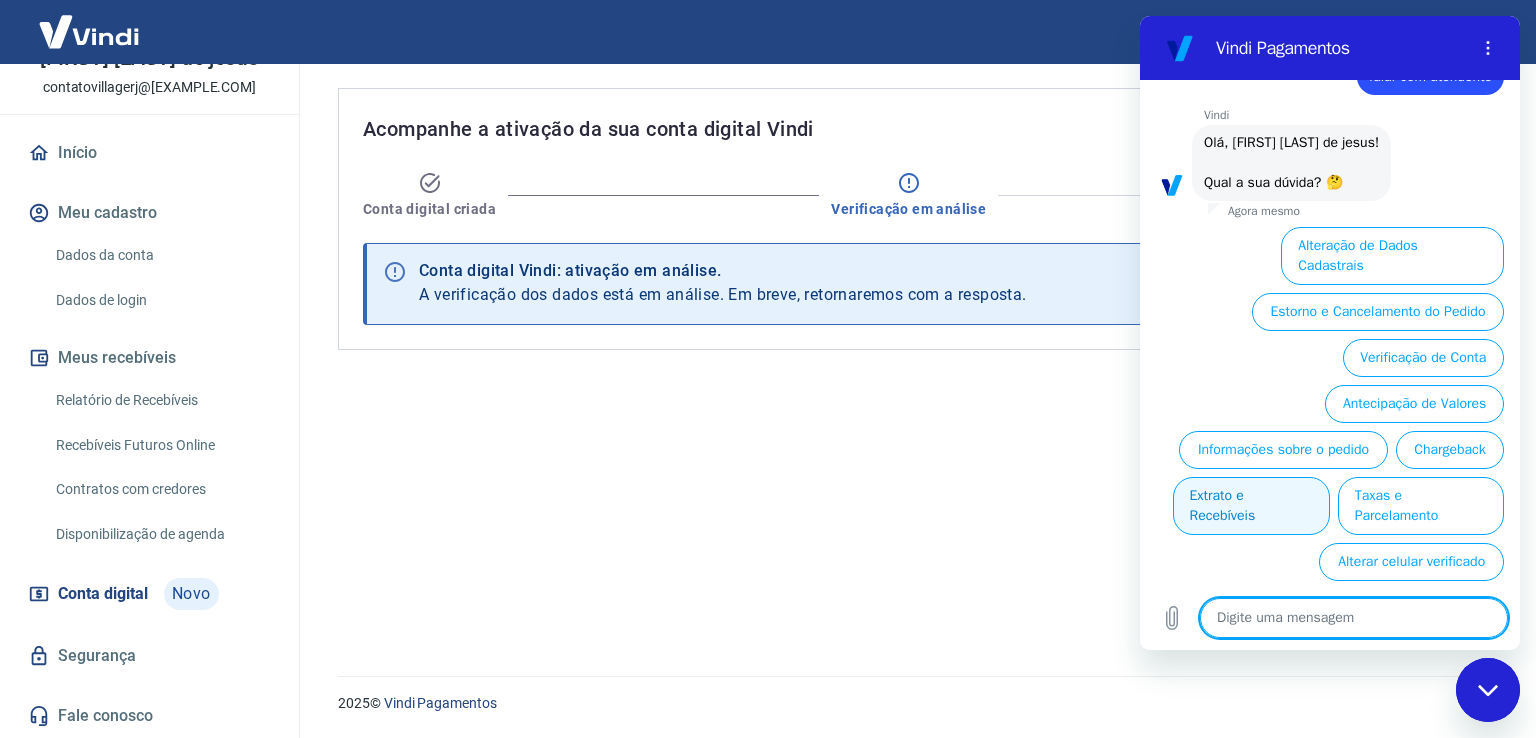 click on "Extrato e Recebíveis" at bounding box center (1251, 506) 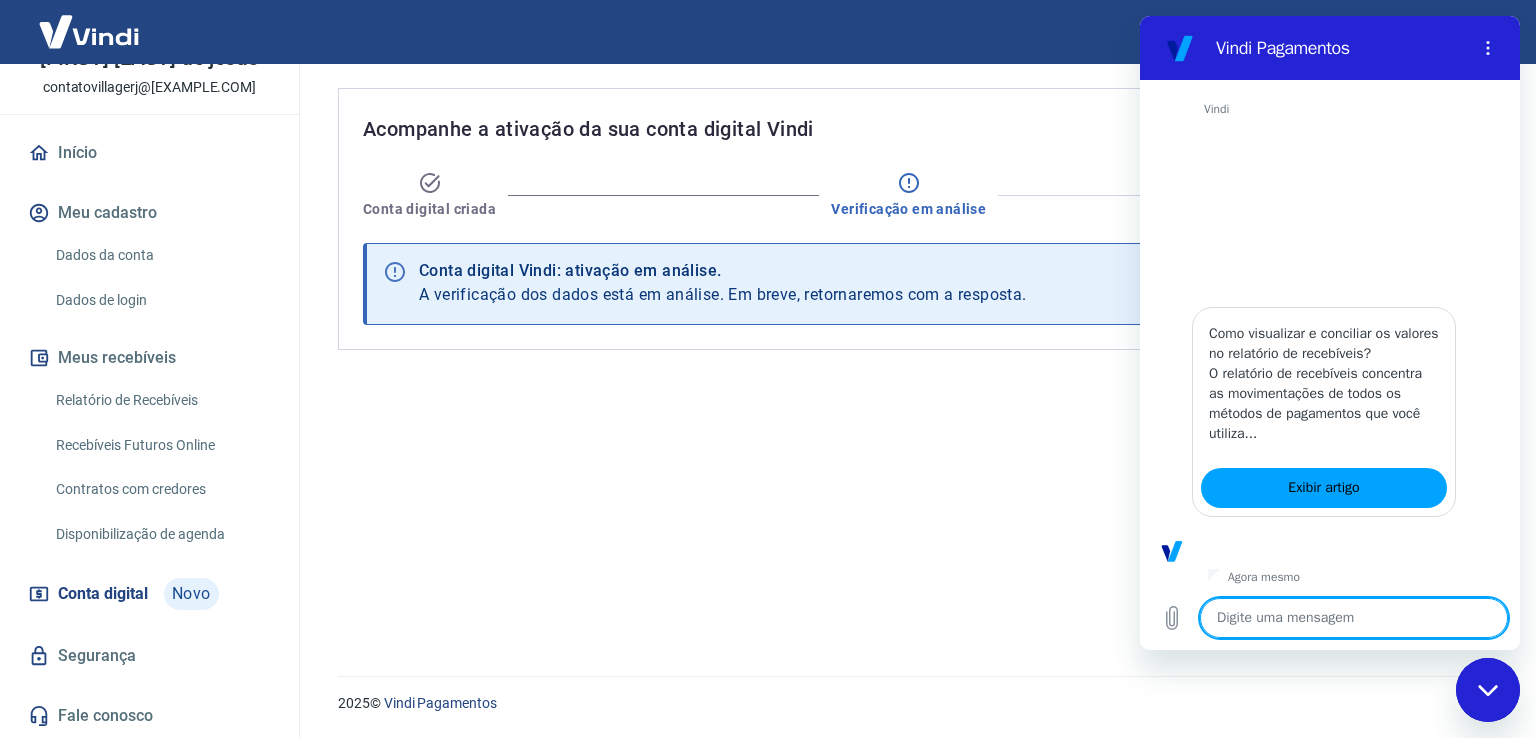 scroll, scrollTop: 290, scrollLeft: 0, axis: vertical 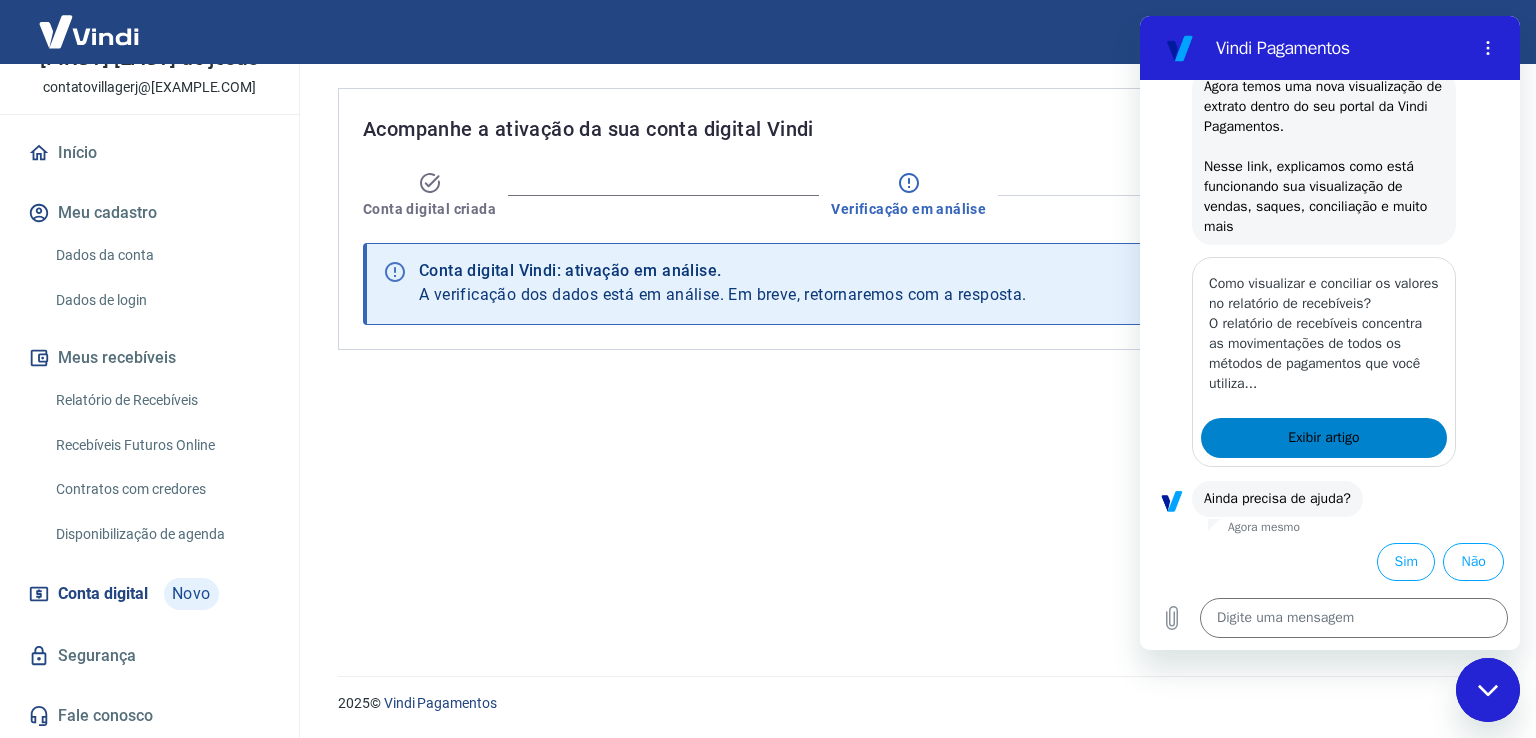 click on "Exibir artigo" at bounding box center [1323, 438] 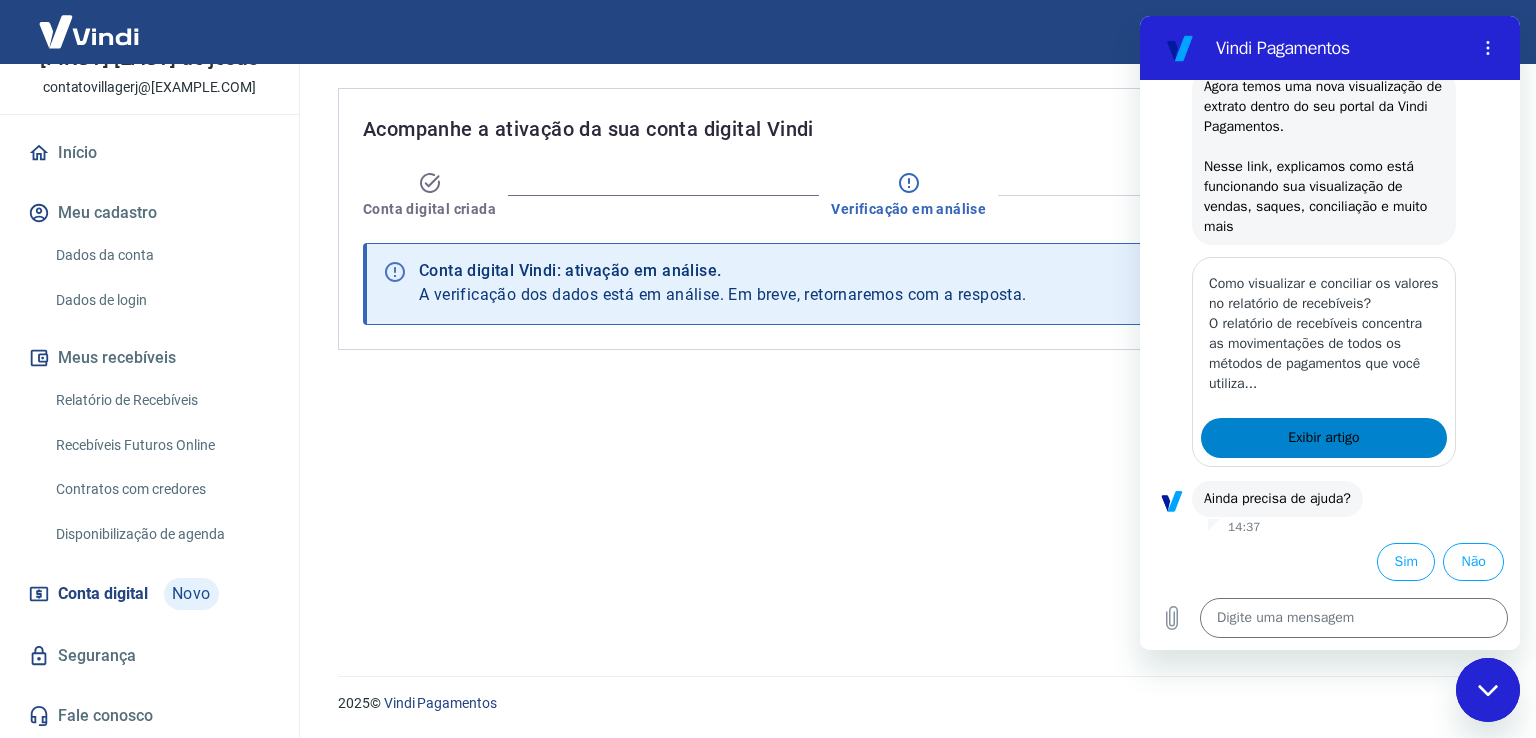 type on "x" 